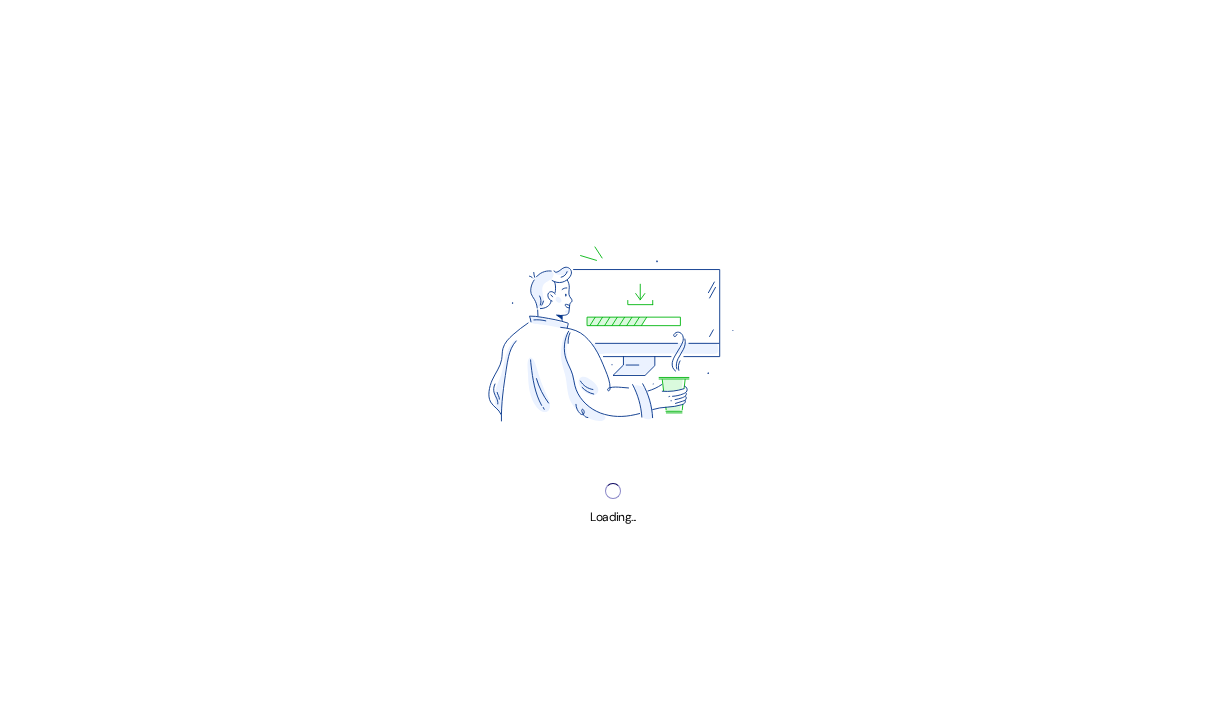 scroll, scrollTop: 0, scrollLeft: 0, axis: both 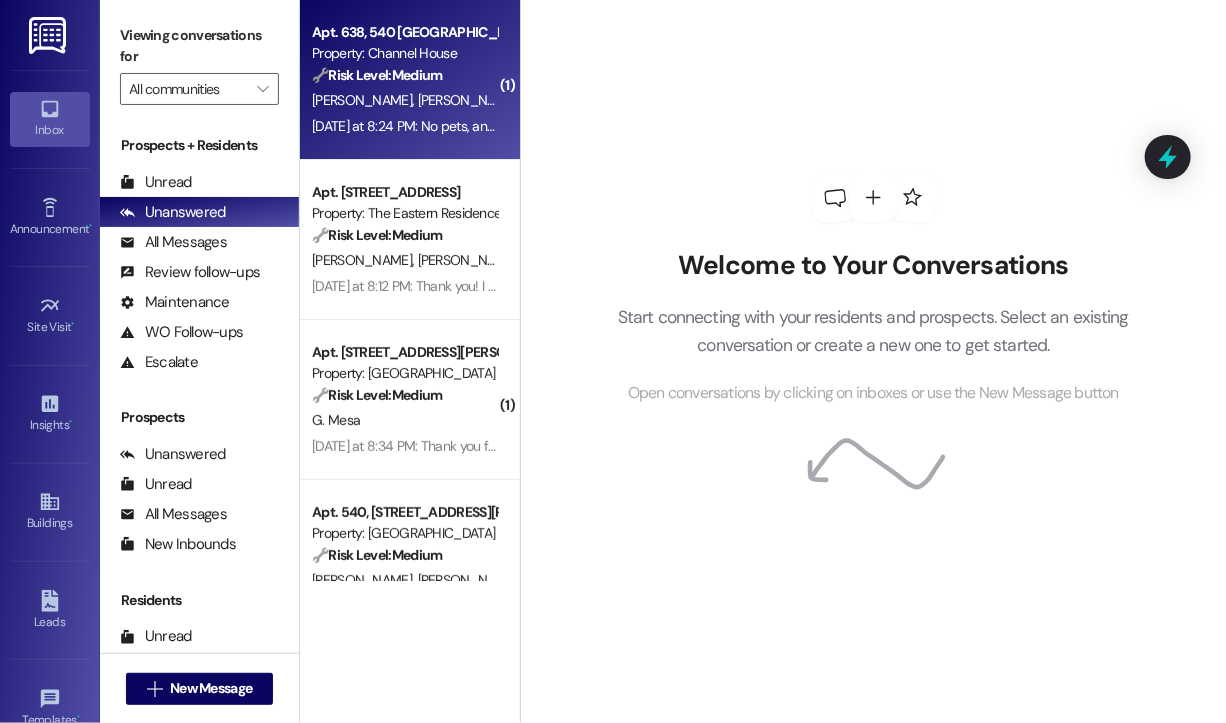 click on "Yesterday at 8:24 PM: No pets, and someone will be in the apartment all day. Thanks! Yesterday at 8:24 PM: No pets, and someone will be in the apartment all day. Thanks!" at bounding box center [547, 126] 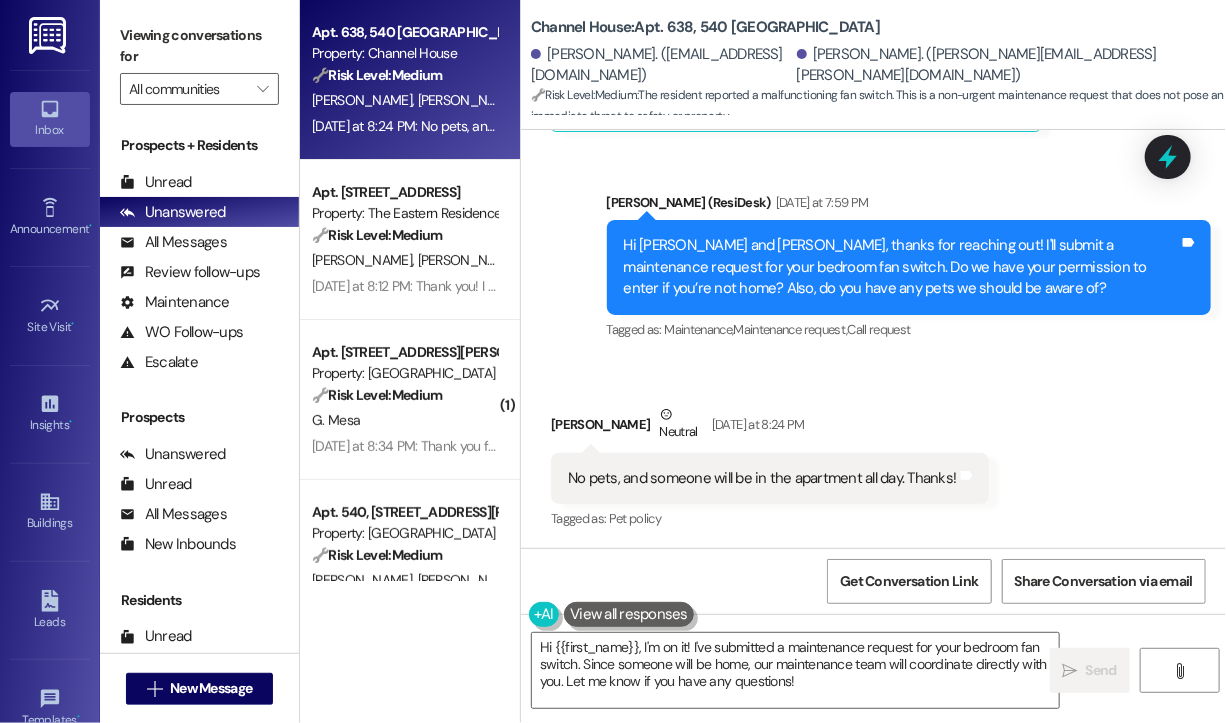 scroll, scrollTop: 1040, scrollLeft: 0, axis: vertical 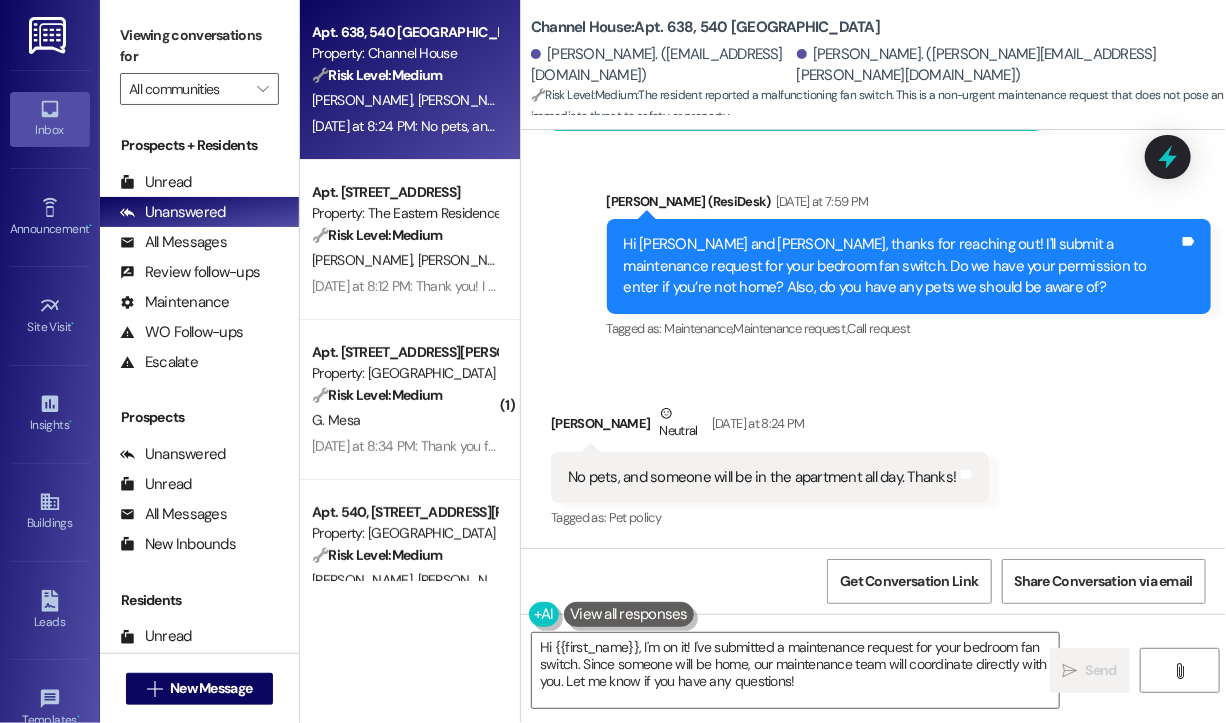 click on "Received via SMS Richard Heslop   Neutral Yesterday at 8:24 PM No pets, and someone will be in the apartment all day. Thanks! Tags and notes Tagged as:   Pet policy Click to highlight conversations about Pet policy" at bounding box center (770, 468) 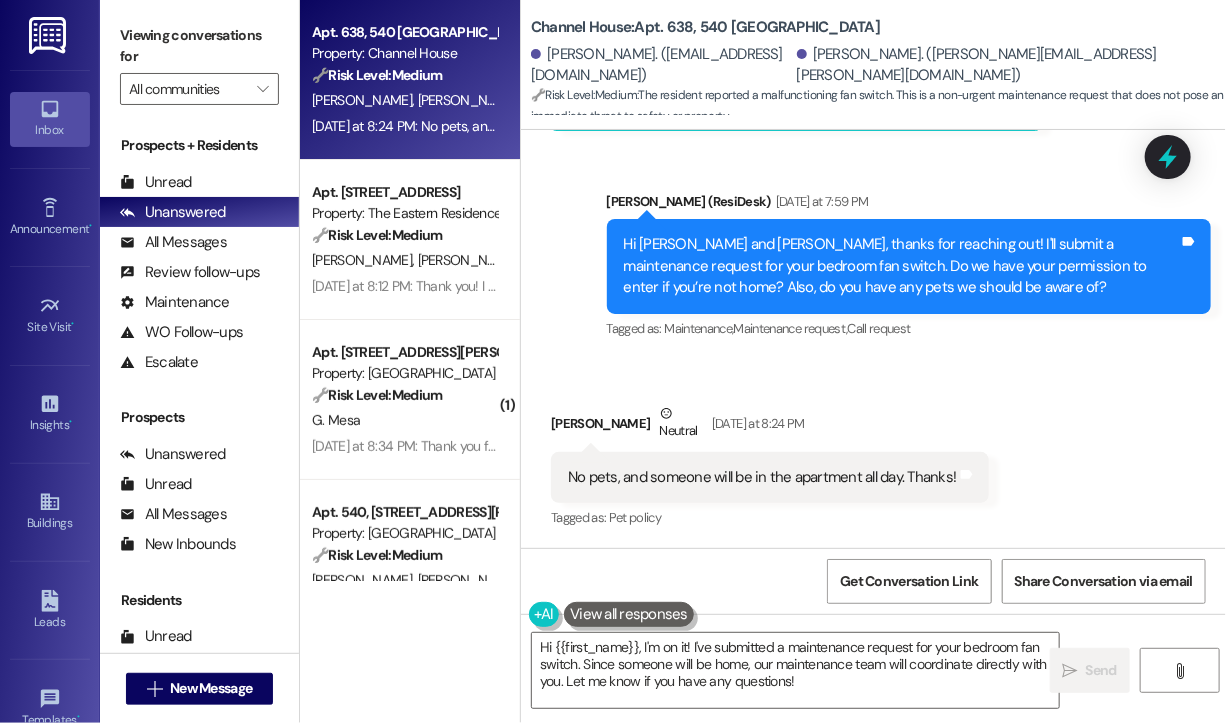 click on "Received via SMS Richard Heslop   Neutral Yesterday at 8:24 PM No pets, and someone will be in the apartment all day. Thanks! Tags and notes Tagged as:   Pet policy Click to highlight conversations about Pet policy" at bounding box center [770, 468] 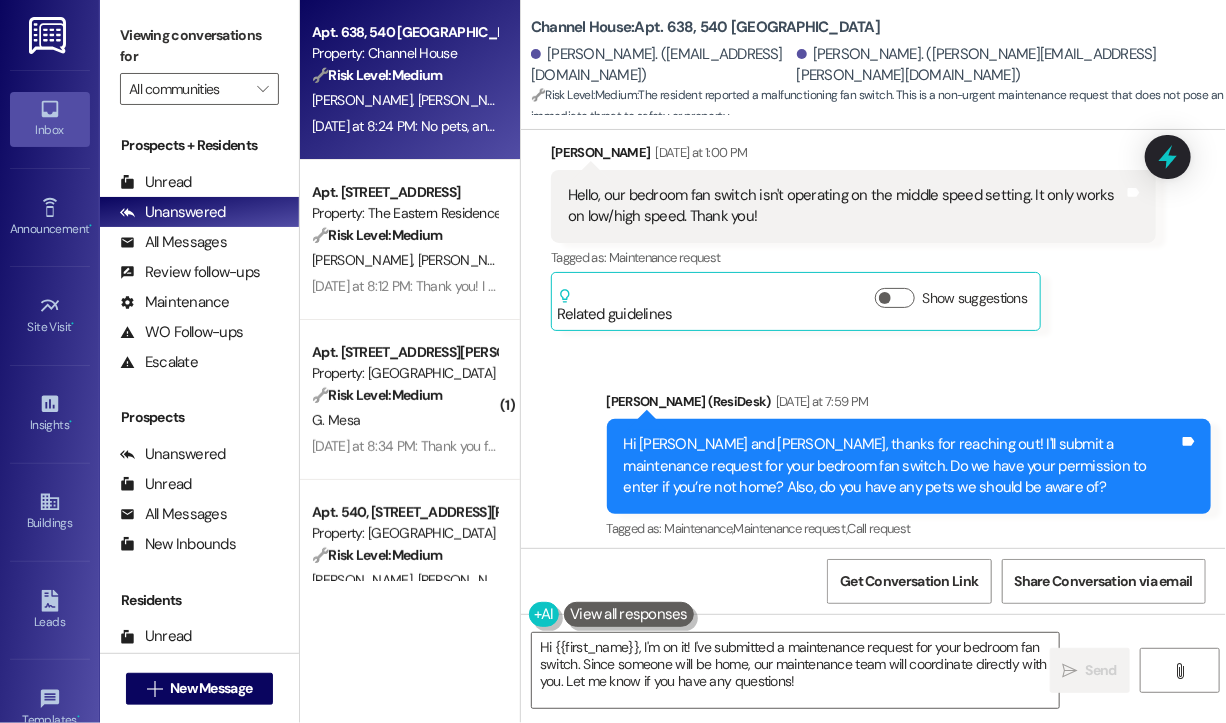 scroll, scrollTop: 840, scrollLeft: 0, axis: vertical 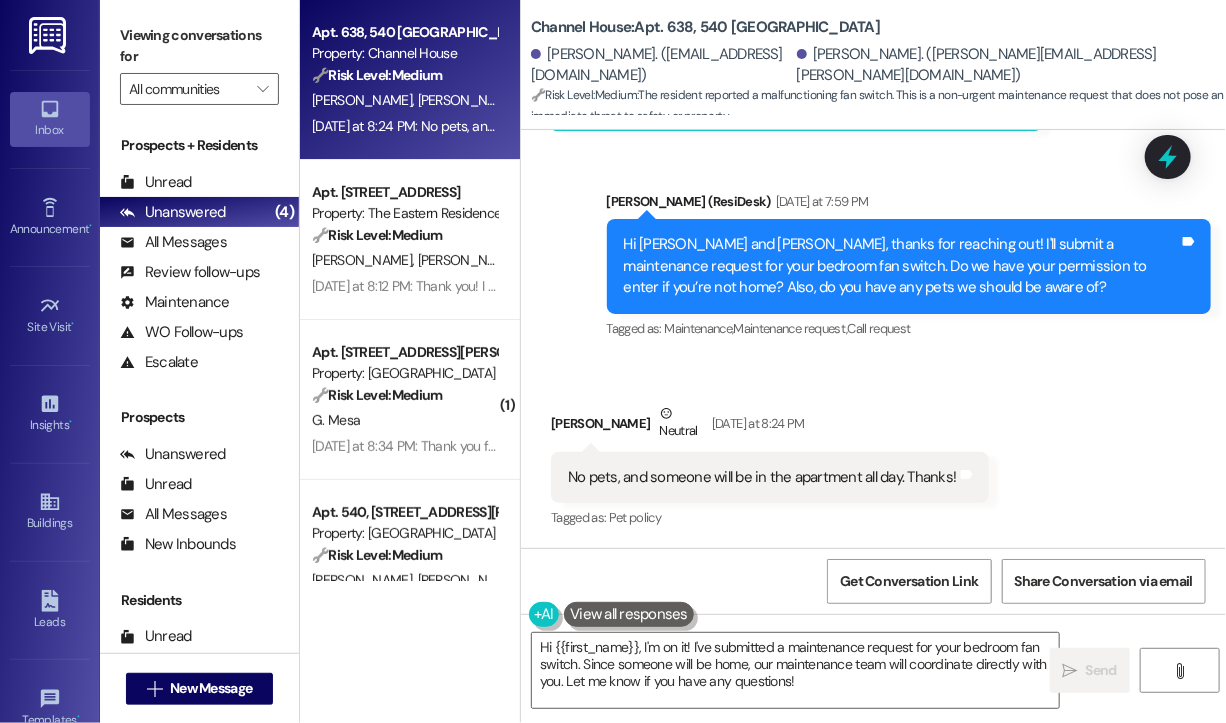 click on "Received via SMS Richard Heslop   Neutral Yesterday at 8:24 PM No pets, and someone will be in the apartment all day. Thanks! Tags and notes Tagged as:   Pet policy Click to highlight conversations about Pet policy" at bounding box center (873, 453) 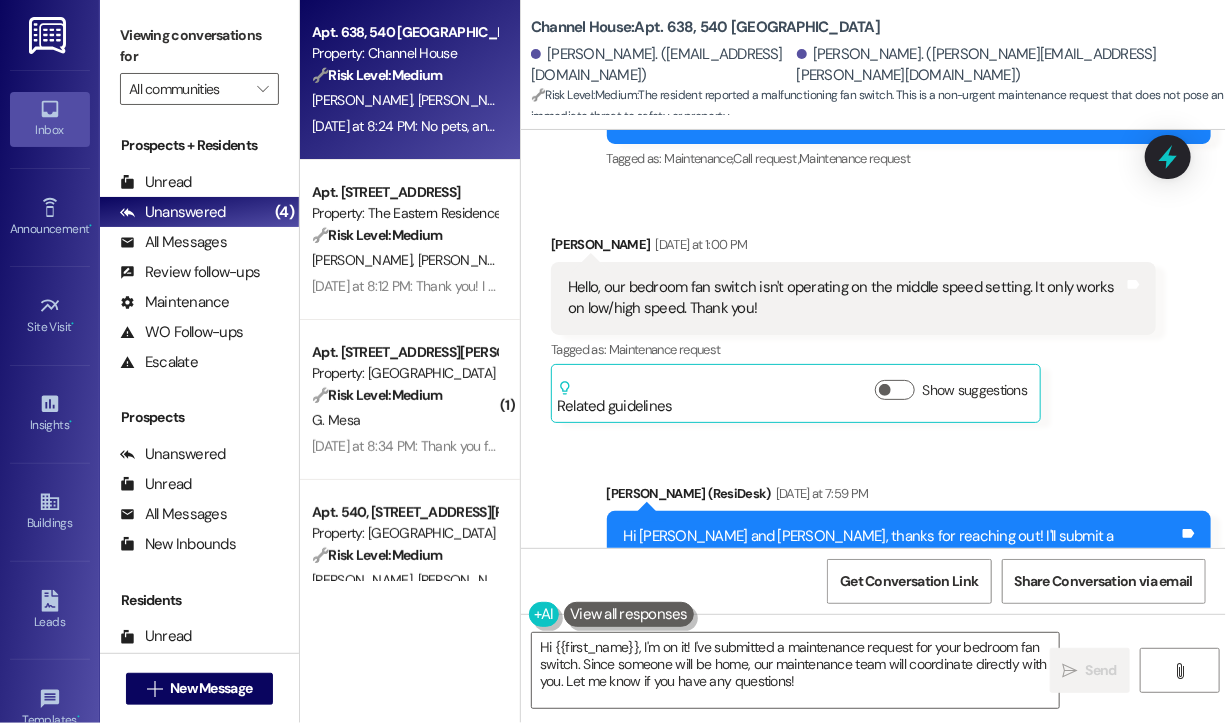 scroll, scrollTop: 740, scrollLeft: 0, axis: vertical 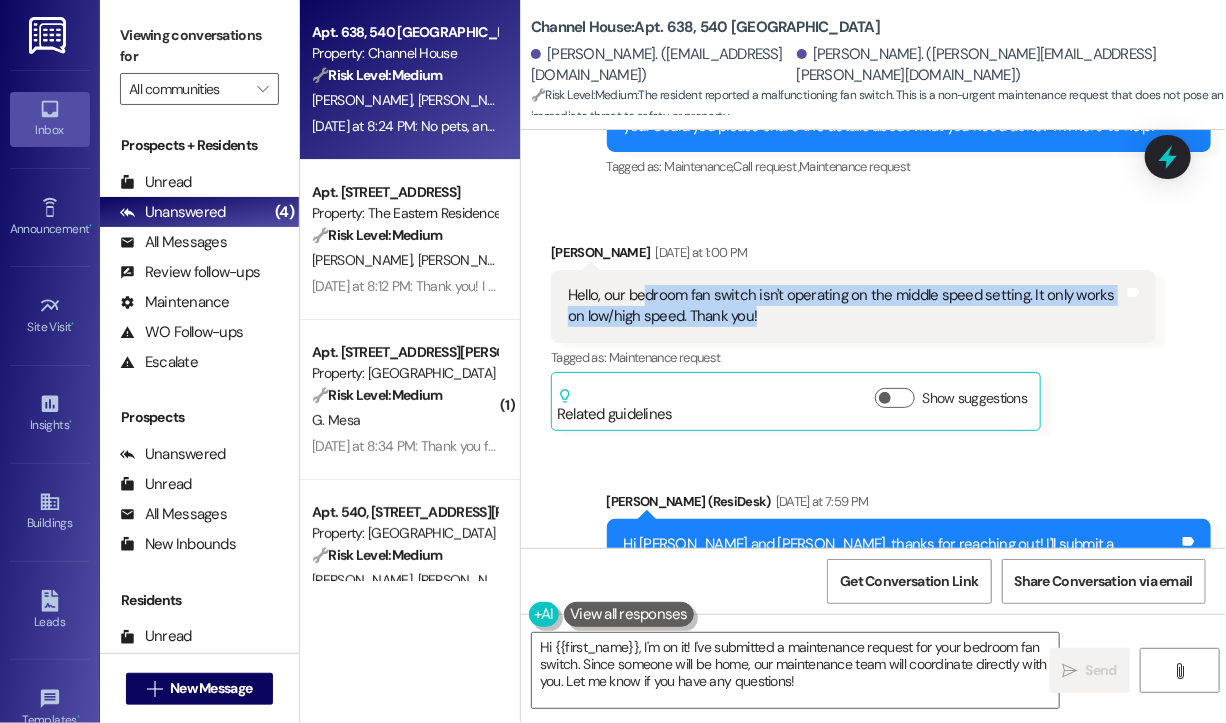 drag, startPoint x: 768, startPoint y: 313, endPoint x: 641, endPoint y: 300, distance: 127.66362 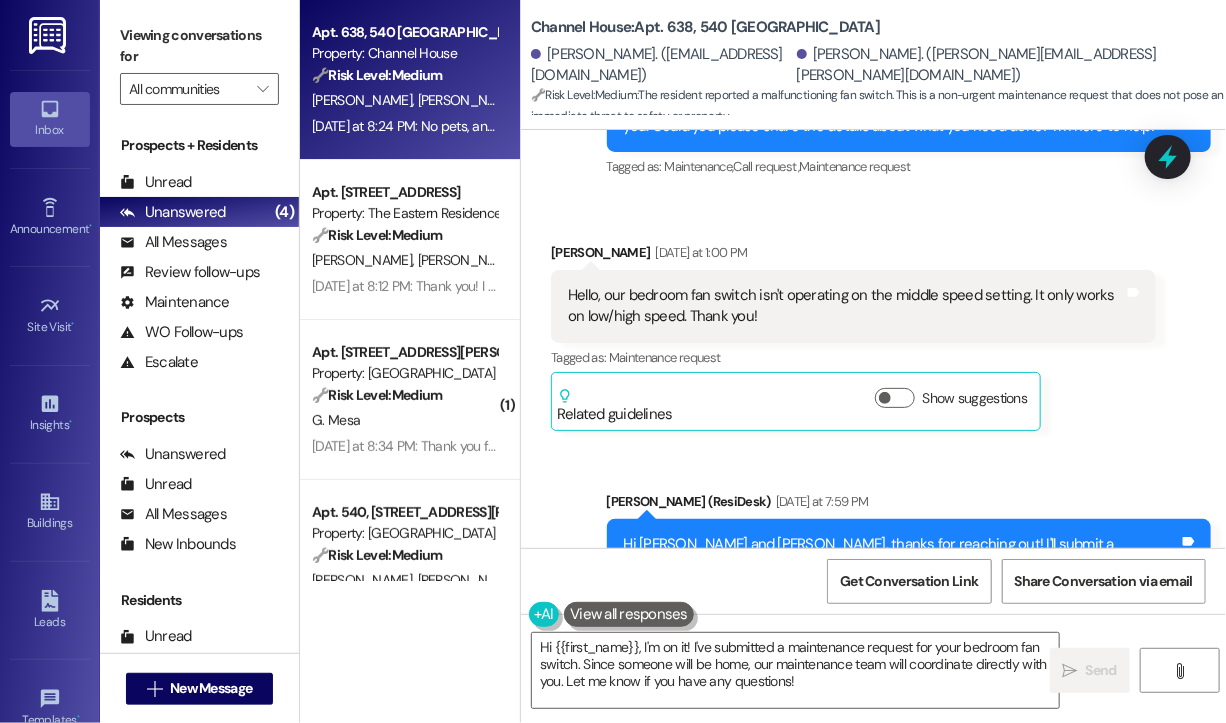 click on "Received via SMS Richard Heslop Yesterday at 1:00 PM Hello, our bedroom fan switch isn't operating on the middle speed setting. It only works on low/high speed. Thank you! Tags and notes Tagged as:   Maintenance request Click to highlight conversations about Maintenance request  Related guidelines Show suggestions" at bounding box center (853, 337) 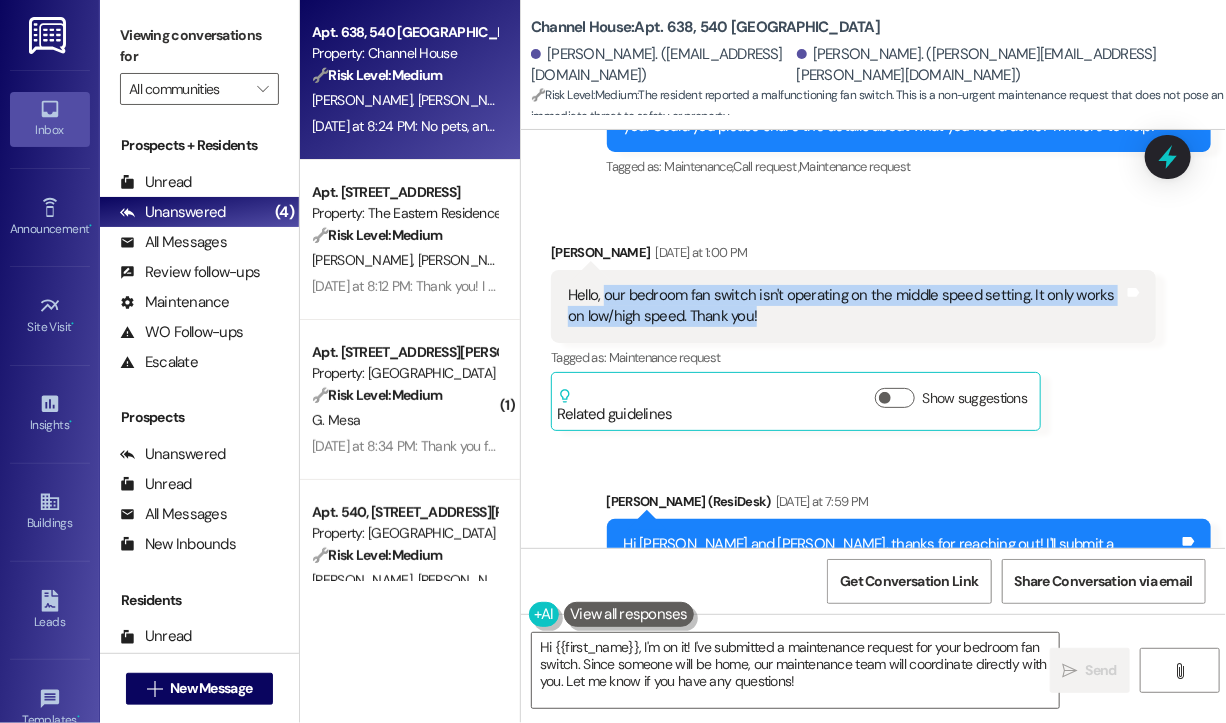drag, startPoint x: 788, startPoint y: 319, endPoint x: 605, endPoint y: 298, distance: 184.20097 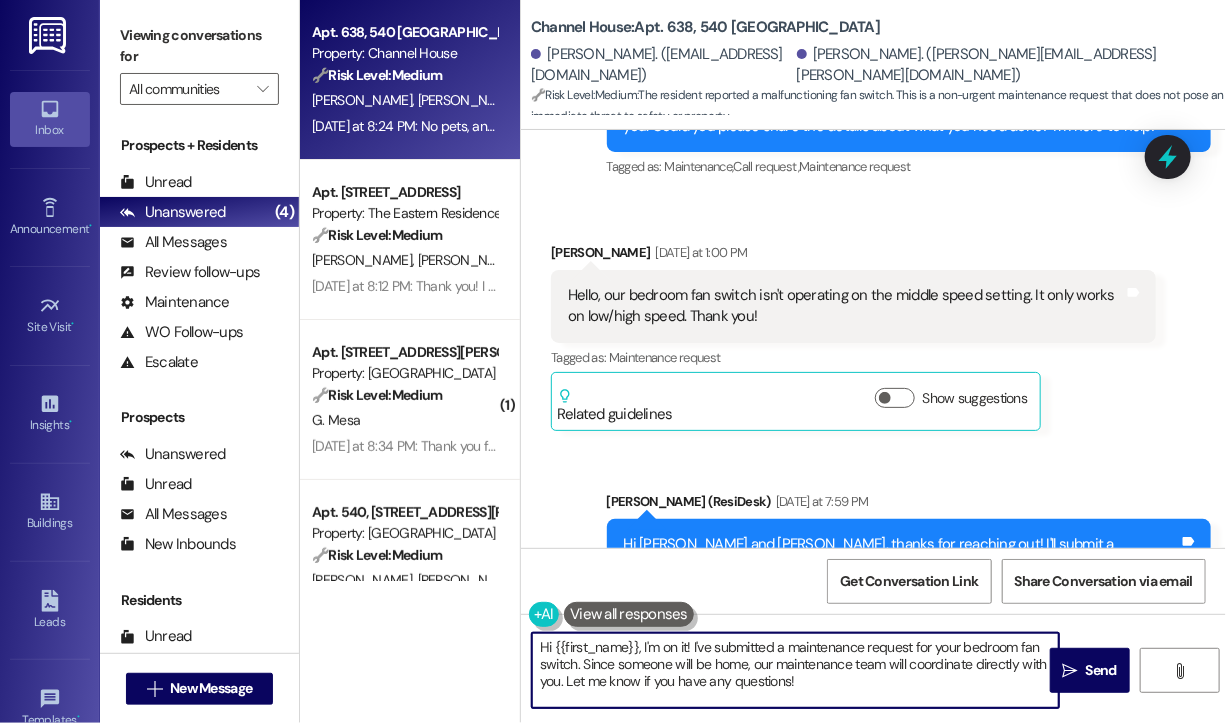 click on "Hi {{first_name}}, I'm on it! I've submitted a maintenance request for your bedroom fan switch. Since someone will be home, our maintenance team will coordinate directly with you. Let me know if you have any questions!" at bounding box center (795, 670) 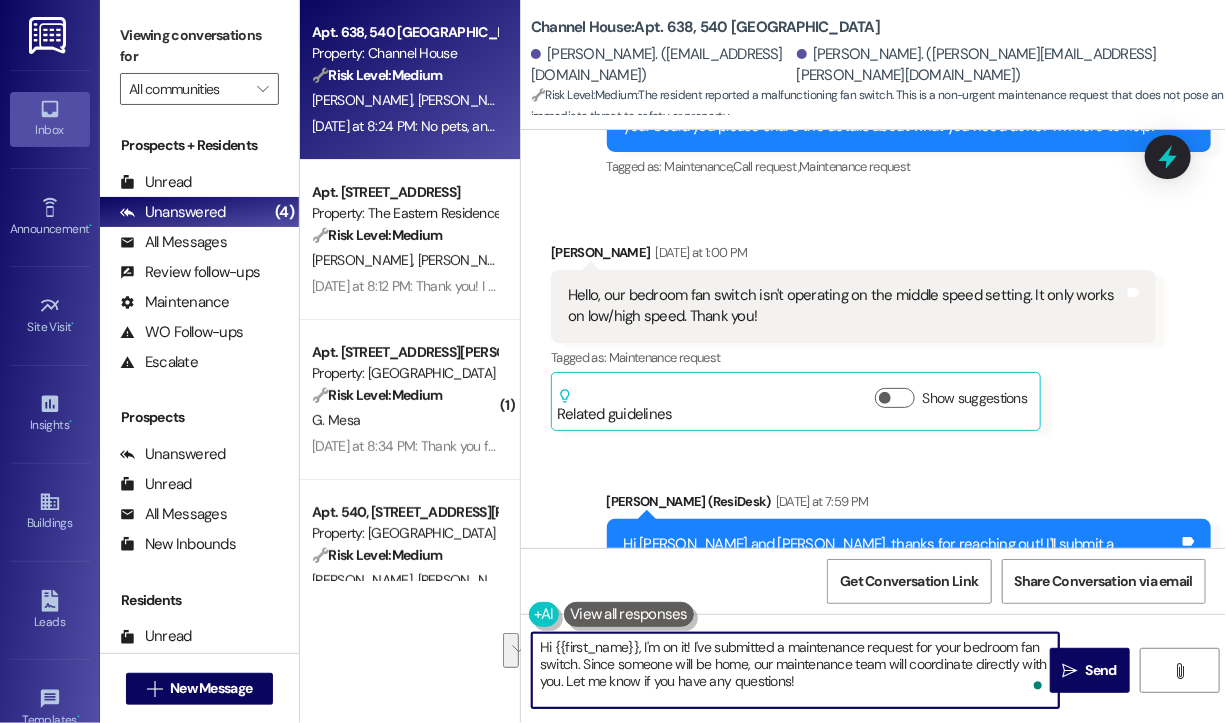 drag, startPoint x: 580, startPoint y: 662, endPoint x: 565, endPoint y: 689, distance: 30.88689 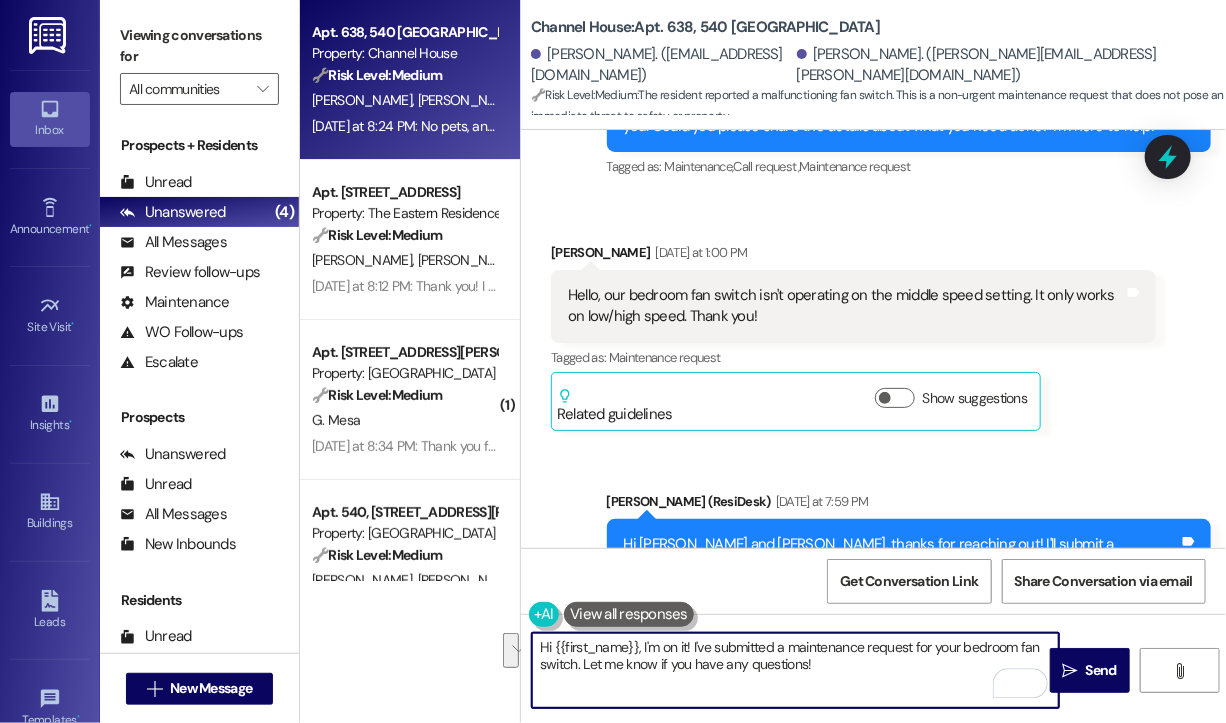 click on "Hi {{first_name}}, I'm on it! I've submitted a maintenance request for your bedroom fan switch. Let me know if you have any questions!" at bounding box center [795, 670] 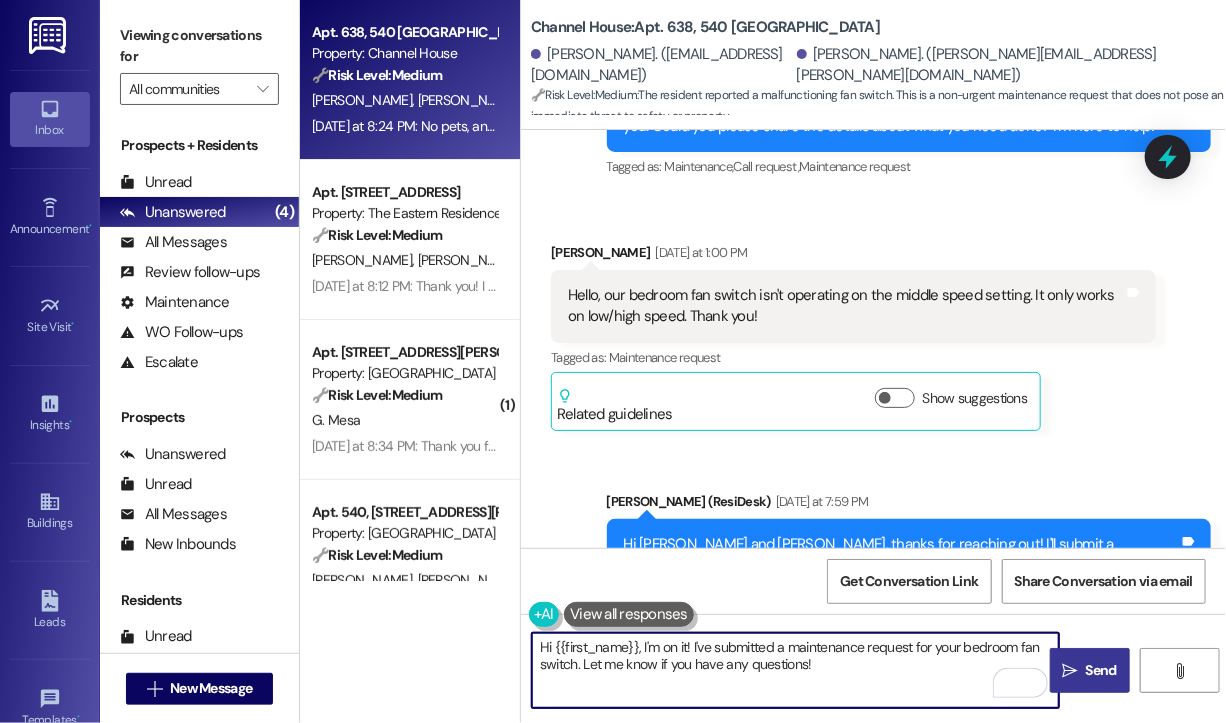 type on "Hi {{first_name}}, I'm on it! I've submitted a maintenance request for your bedroom fan switch. Let me know if you have any questions!" 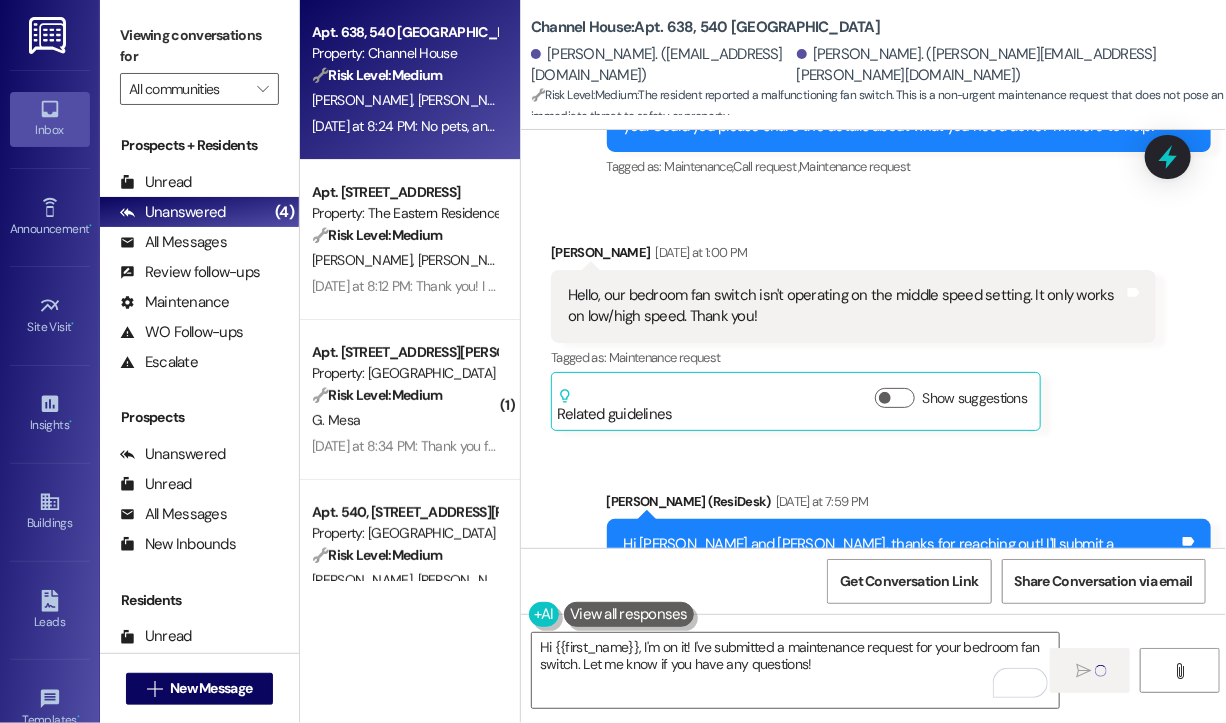 type 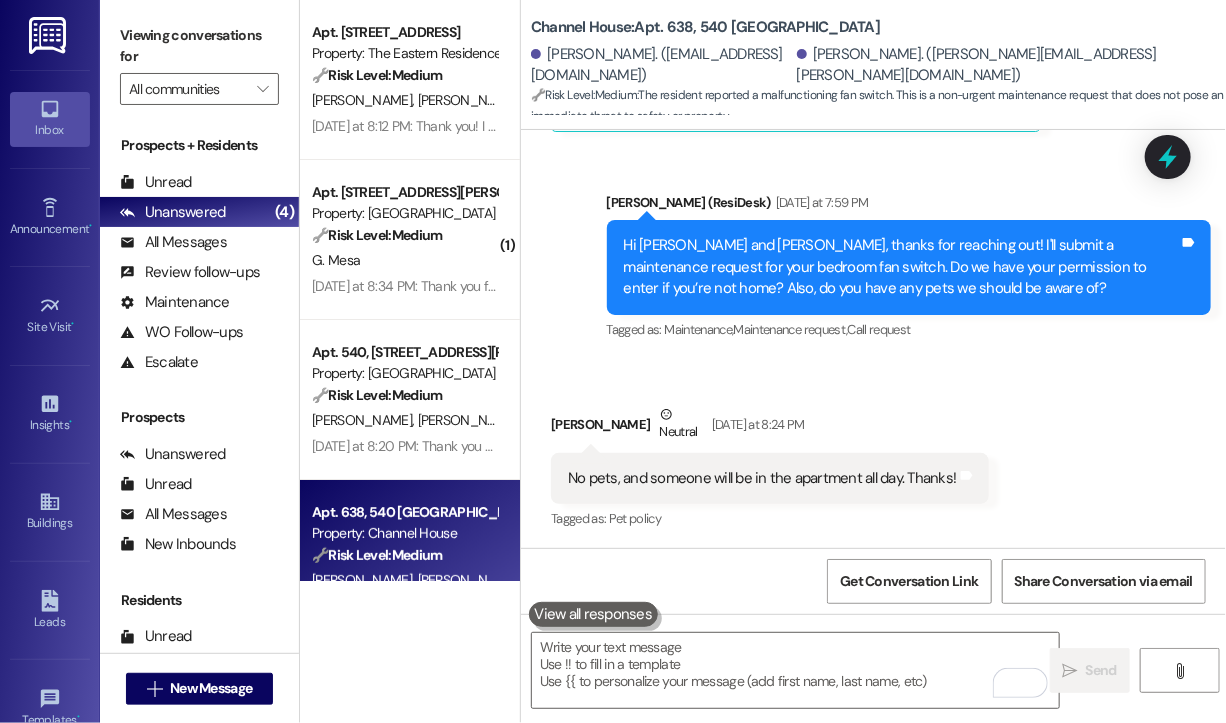 scroll, scrollTop: 1200, scrollLeft: 0, axis: vertical 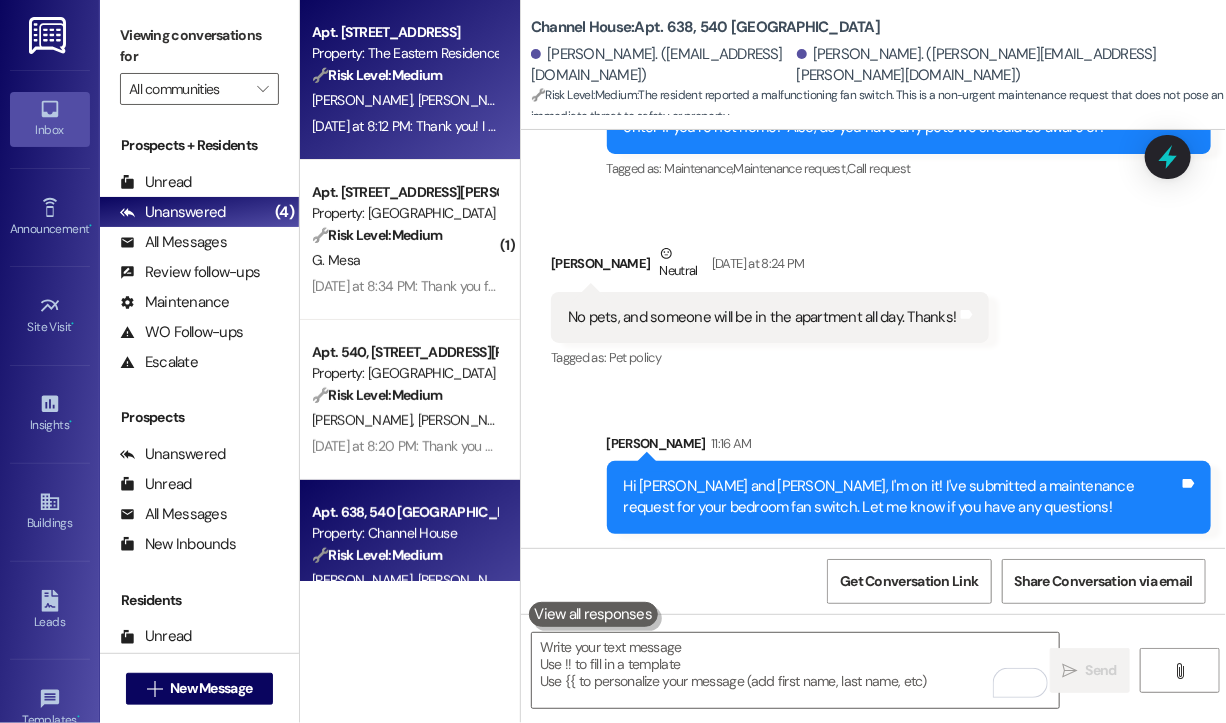 click on "G. Mahler C. Allan" at bounding box center (404, 100) 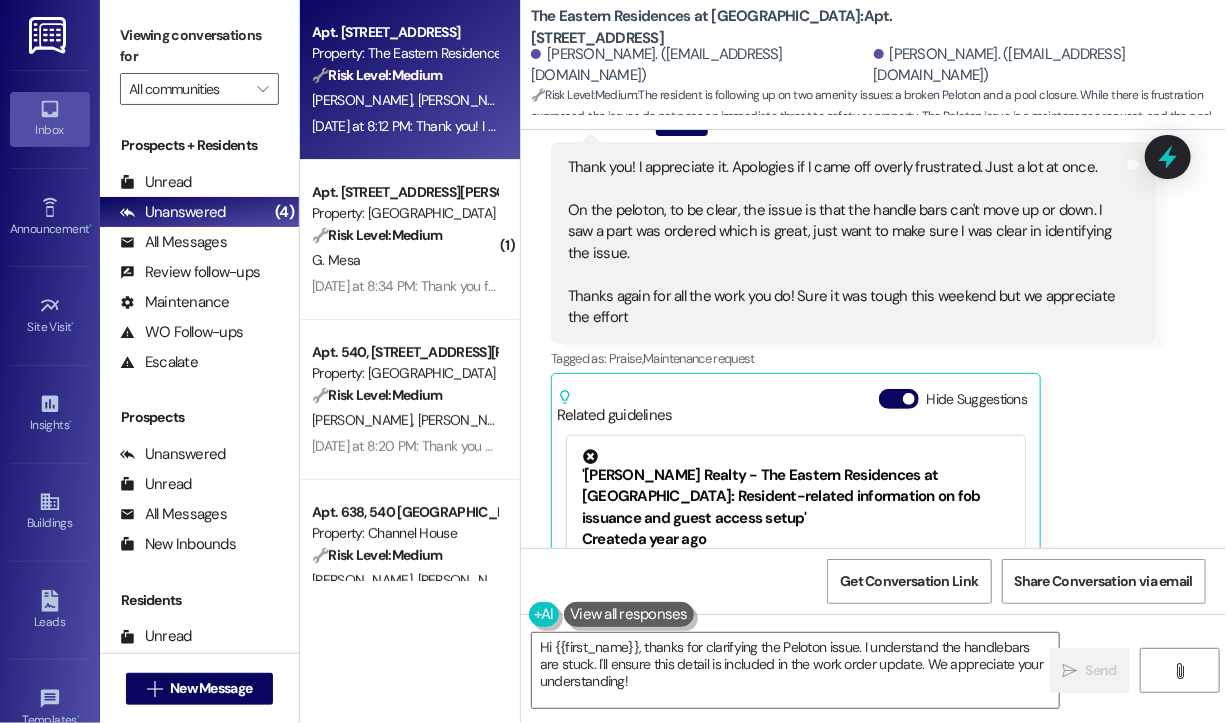 scroll, scrollTop: 7956, scrollLeft: 0, axis: vertical 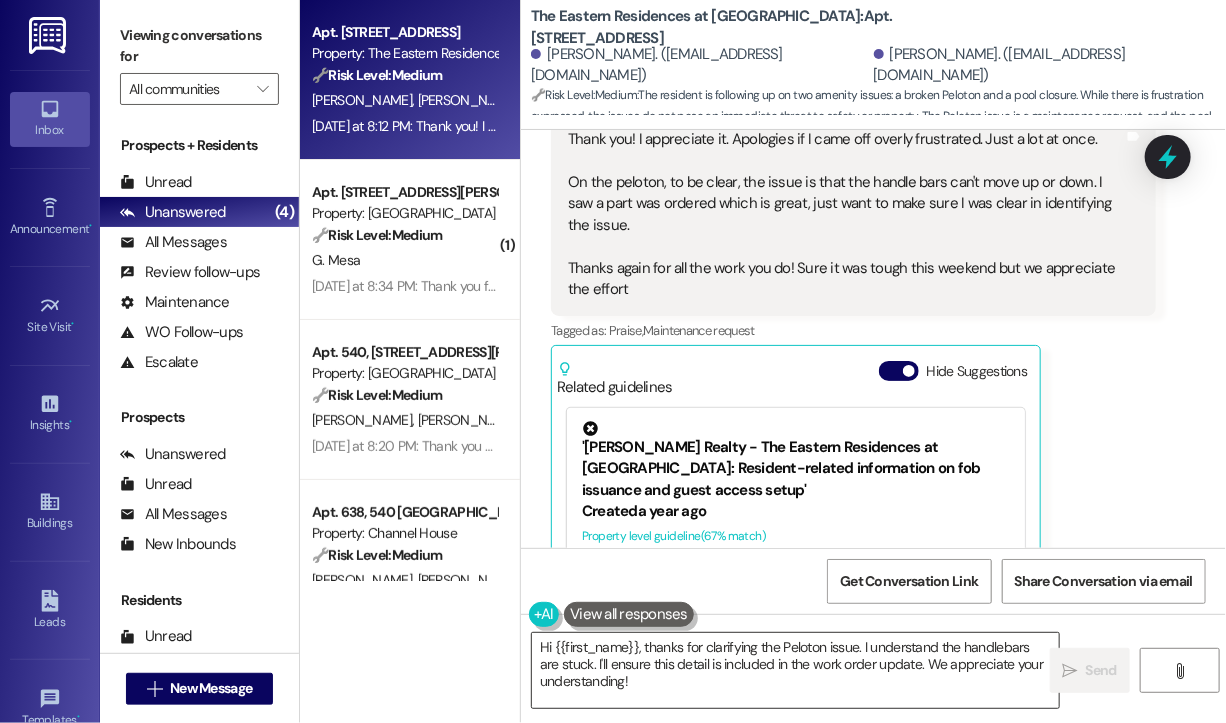click on "Hi {{first_name}}, thanks for clarifying the Peloton issue. I understand the handlebars are stuck. I'll ensure this detail is included in the work order update. We appreciate your understanding!" at bounding box center [795, 670] 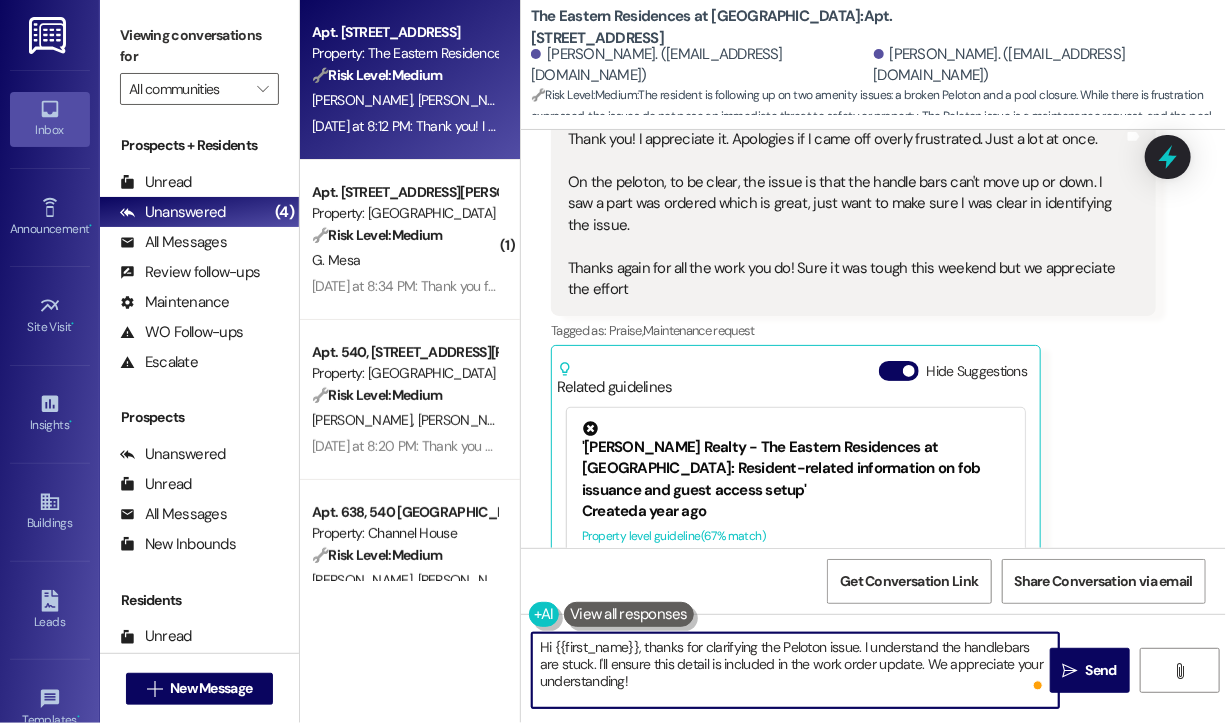click on "Hi {{first_name}}, thanks for clarifying the Peloton issue. I understand the handlebars are stuck. I'll ensure this detail is included in the work order update. We appreciate your understanding!" at bounding box center [795, 670] 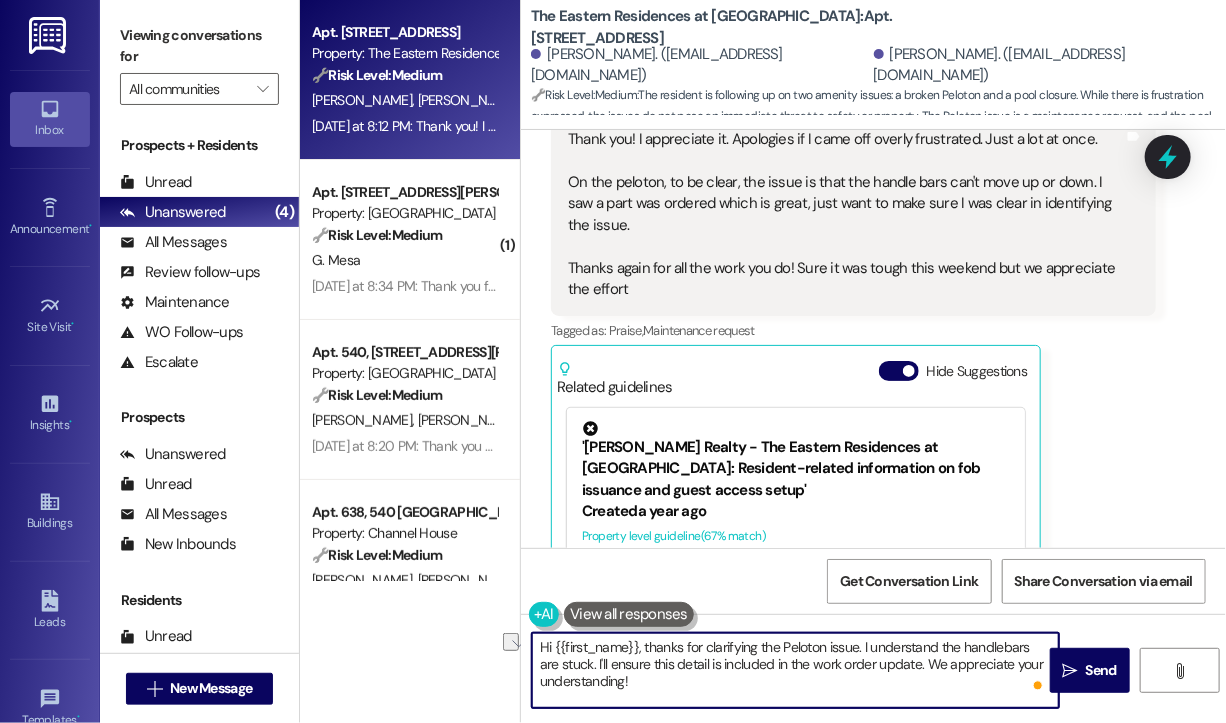 drag, startPoint x: 575, startPoint y: 662, endPoint x: 894, endPoint y: 659, distance: 319.0141 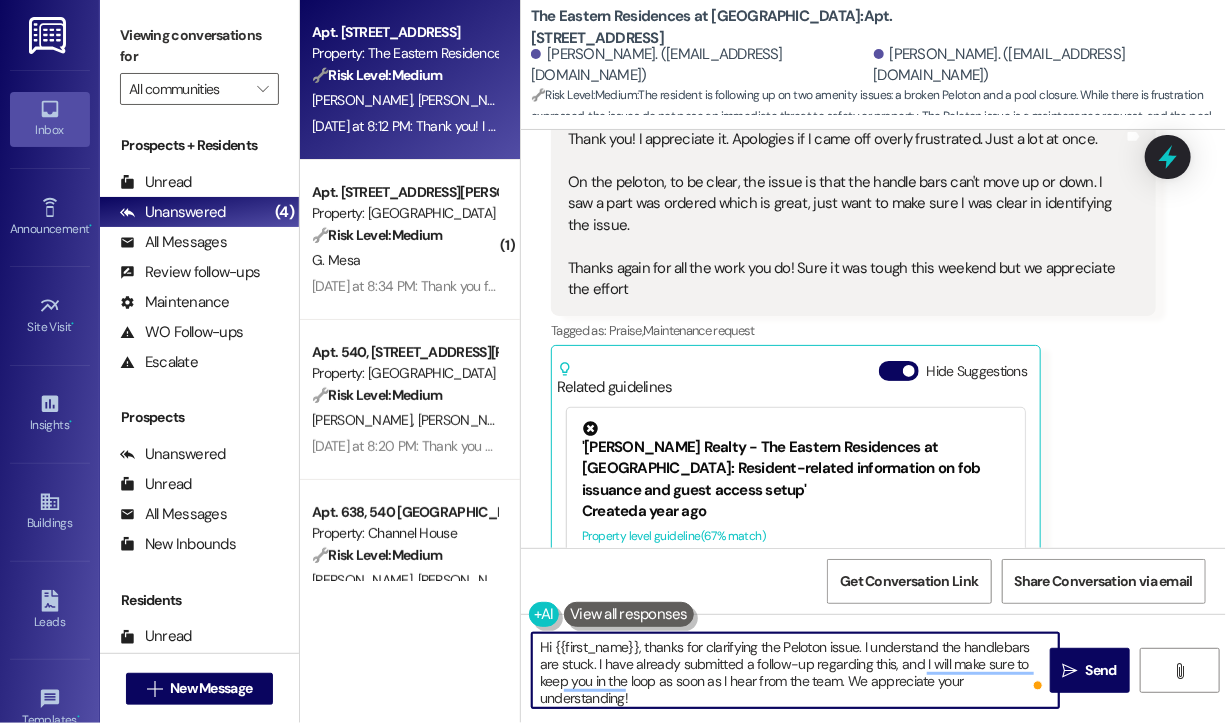 click on "Hi {{first_name}}, thanks for clarifying the Peloton issue. I understand the handlebars are stuck. I have already submitted a follow-up regarding this, and I will make sure to keep you in the loop as soon as I hear from the team. We appreciate your understanding!" at bounding box center [795, 670] 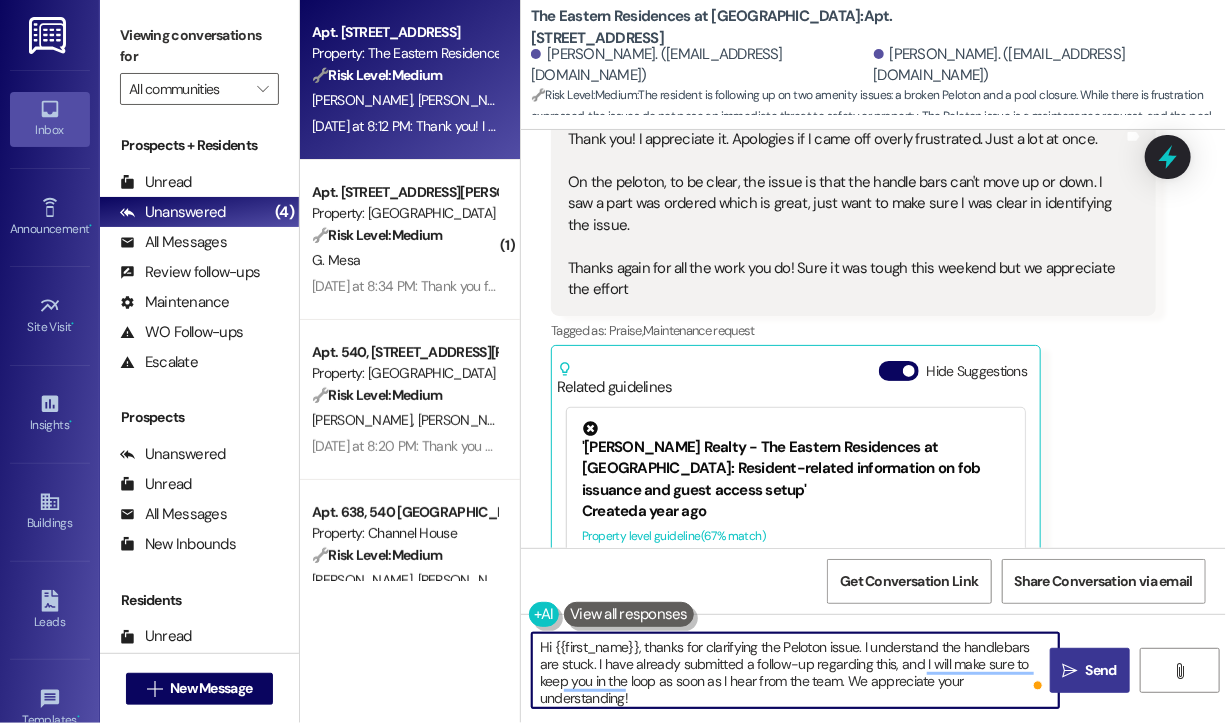 type on "Hi {{first_name}}, thanks for clarifying the Peloton issue. I understand the handlebars are stuck. I have already submitted a follow-up regarding this, and I will make sure to keep you in the loop as soon as I hear from the team. We appreciate your understanding!" 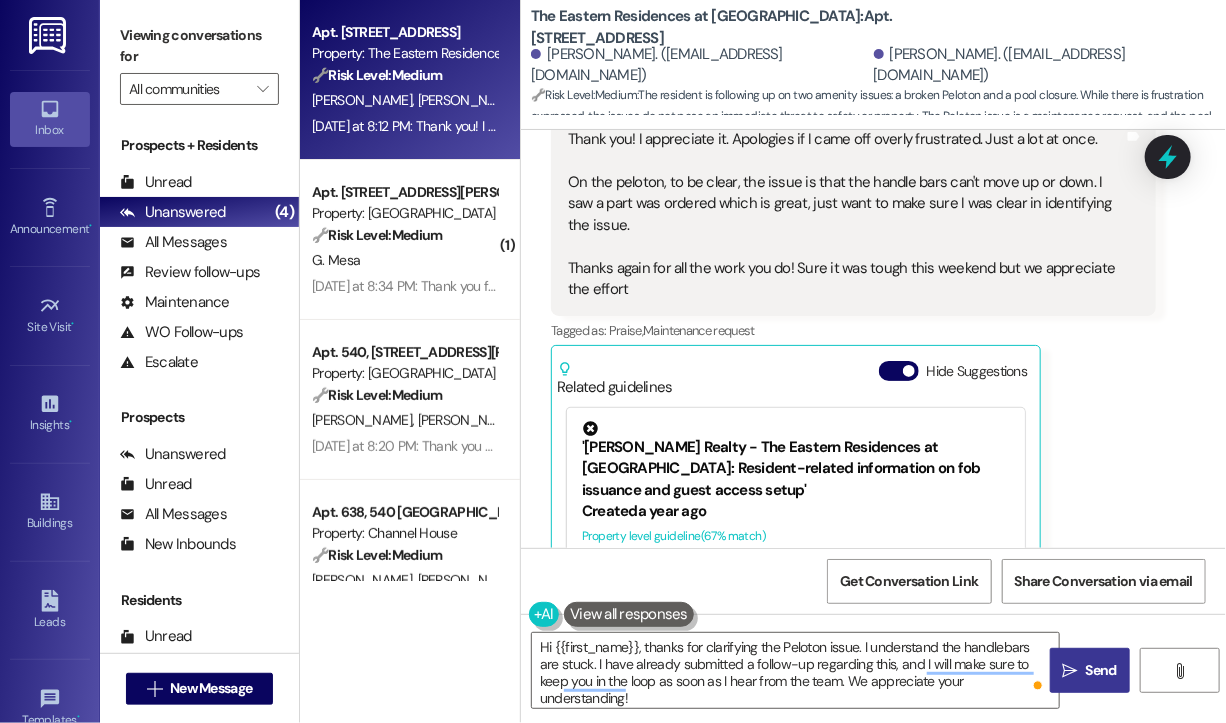 click on "Send" at bounding box center [1101, 670] 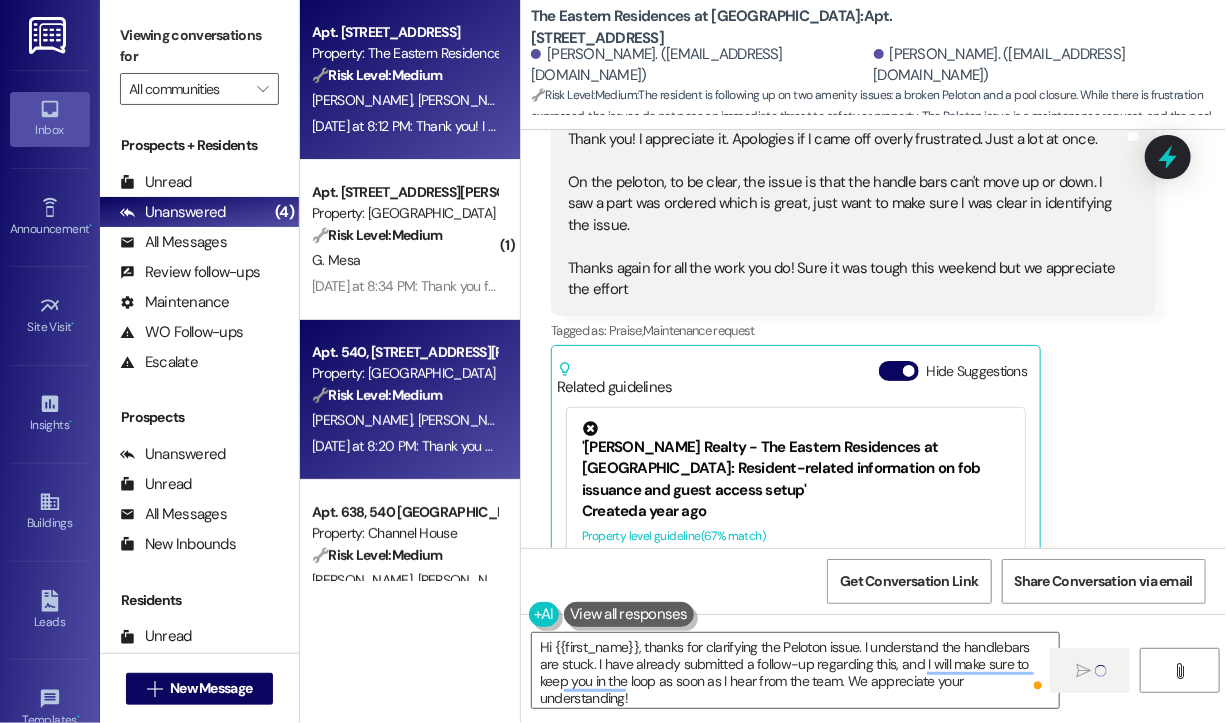 type 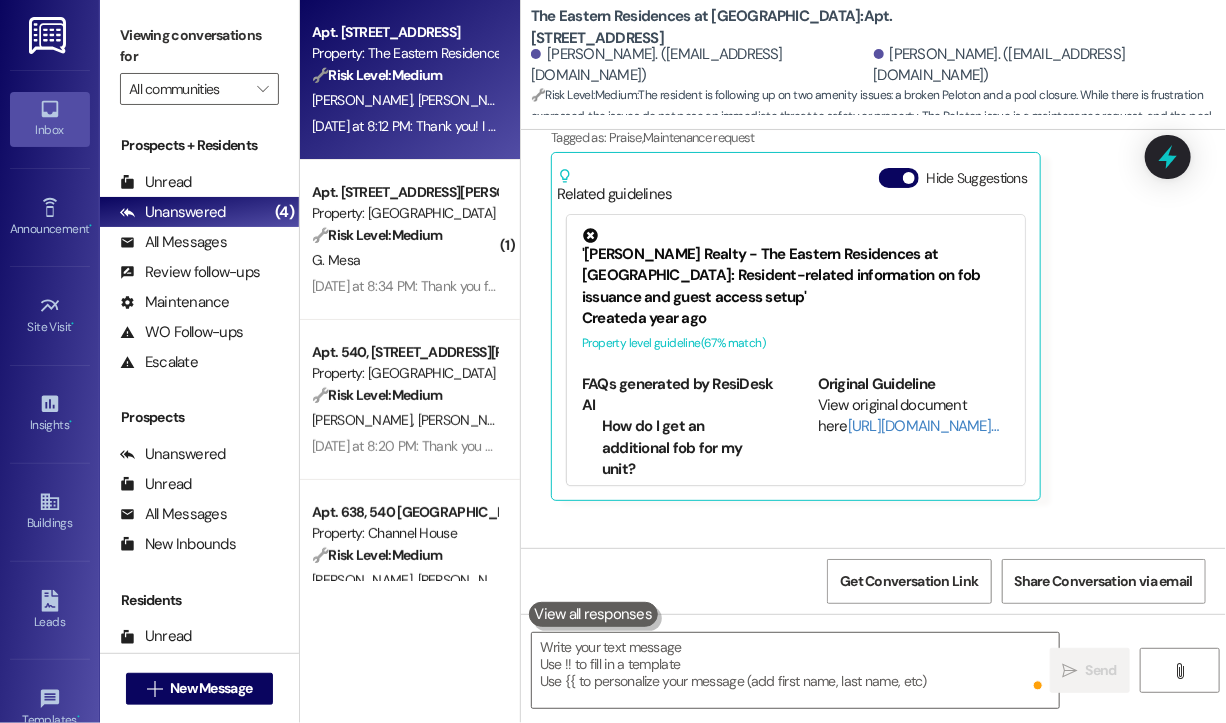 scroll, scrollTop: 8155, scrollLeft: 0, axis: vertical 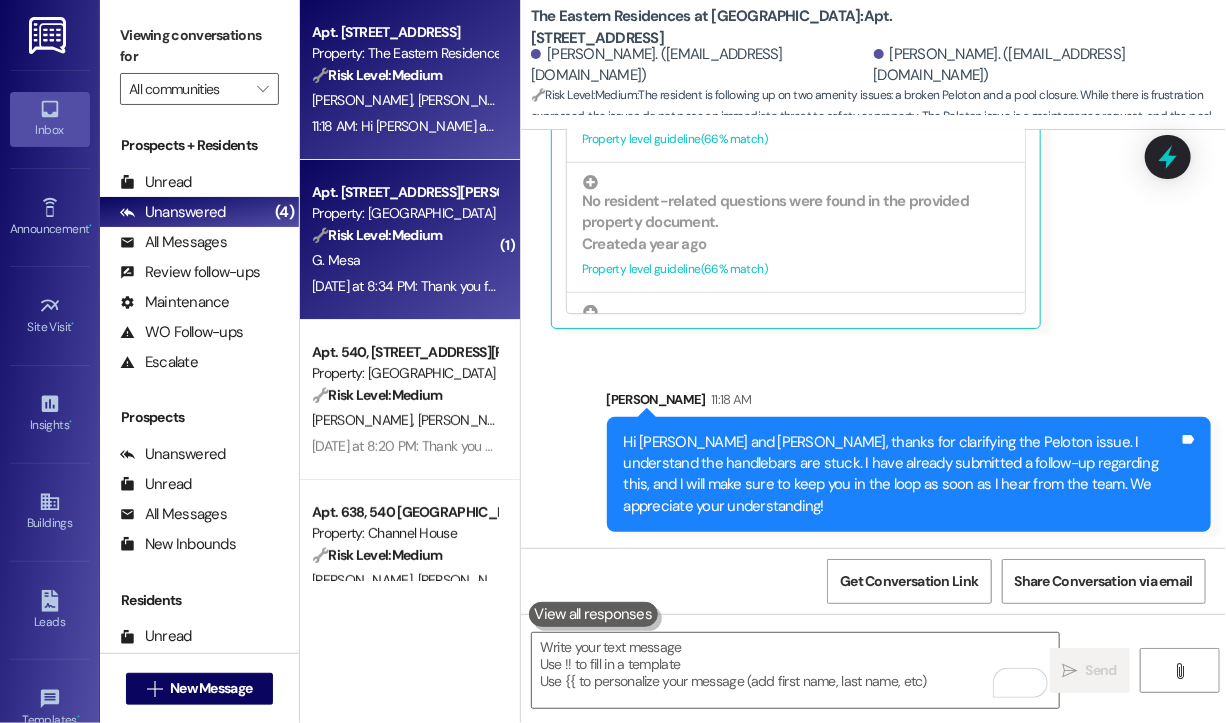 click on "G. Mesa" at bounding box center (404, 260) 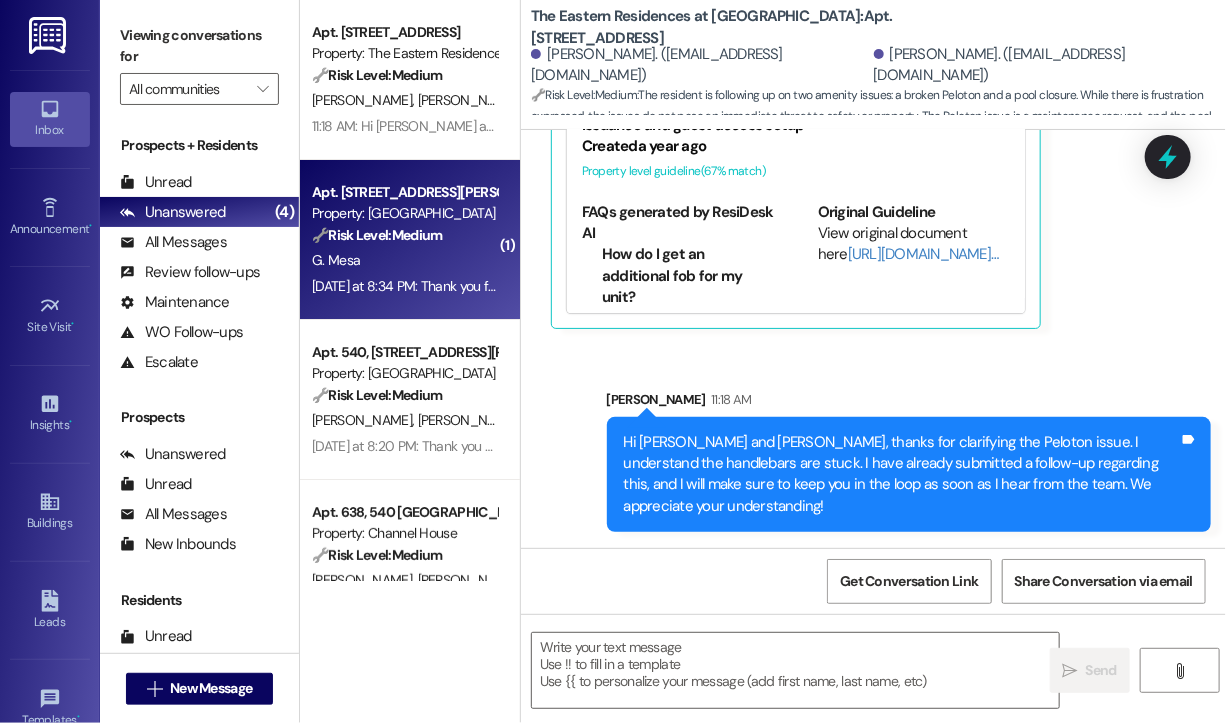 type on "Fetching suggested responses. Please feel free to read through the conversation in the meantime." 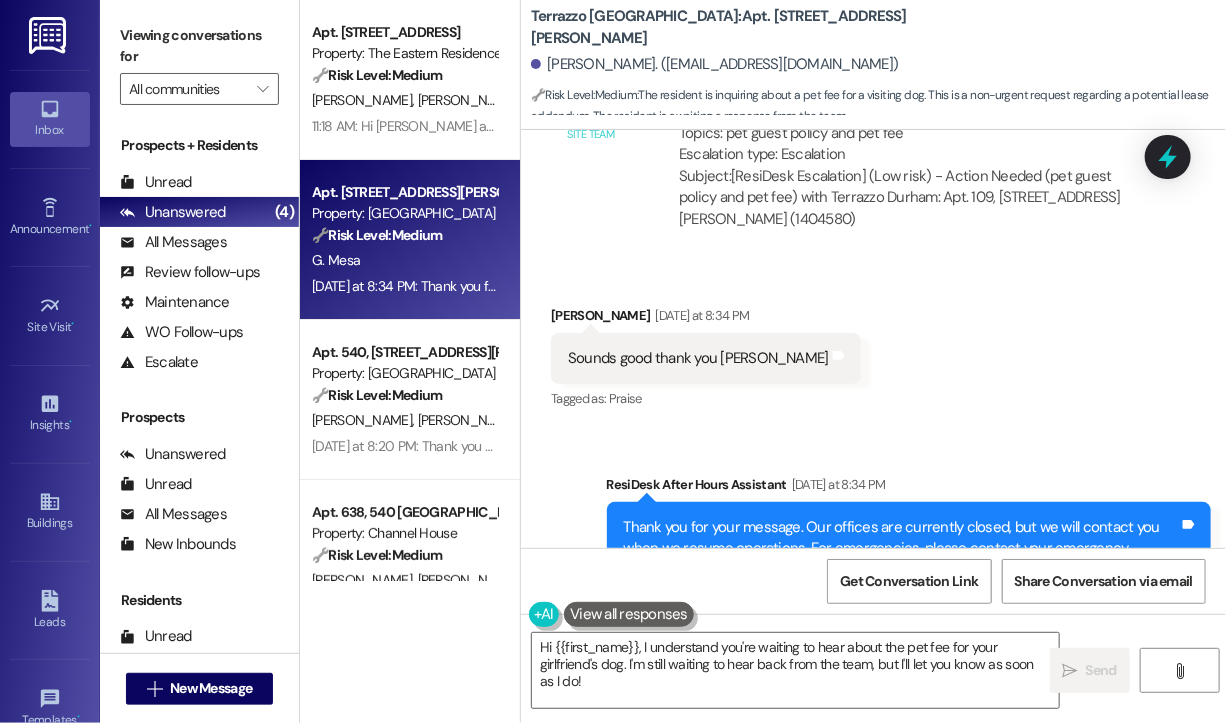 scroll, scrollTop: 3980, scrollLeft: 0, axis: vertical 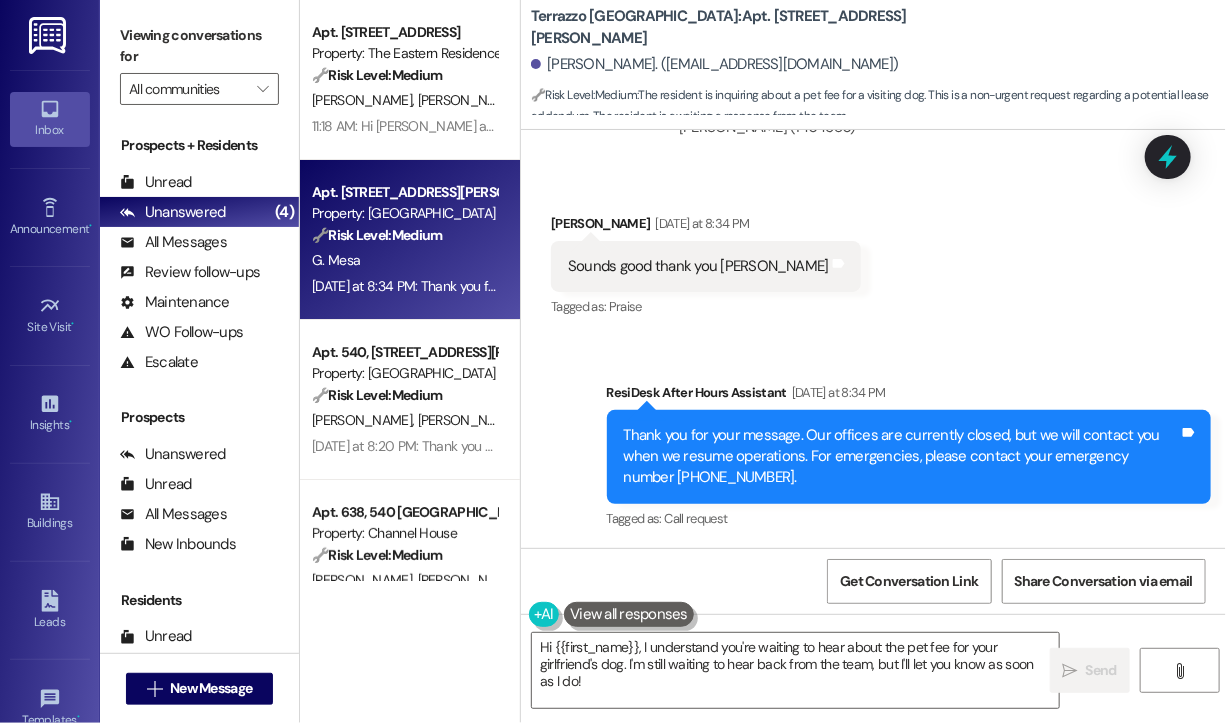click on "Received via SMS Gabriel Mesa Yesterday at 8:34 PM Sounds good thank you Sarah Tags and notes Tagged as:   Praise Click to highlight conversations about Praise" at bounding box center (873, 252) 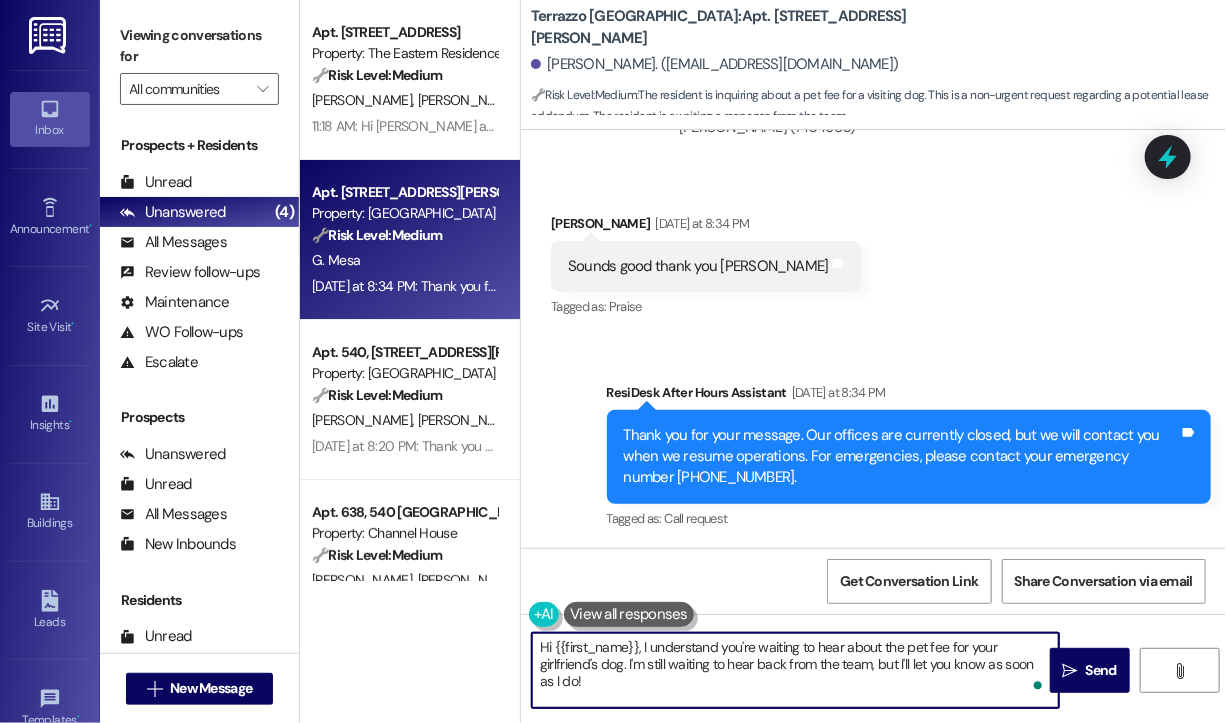 drag, startPoint x: 676, startPoint y: 691, endPoint x: 640, endPoint y: 646, distance: 57.628117 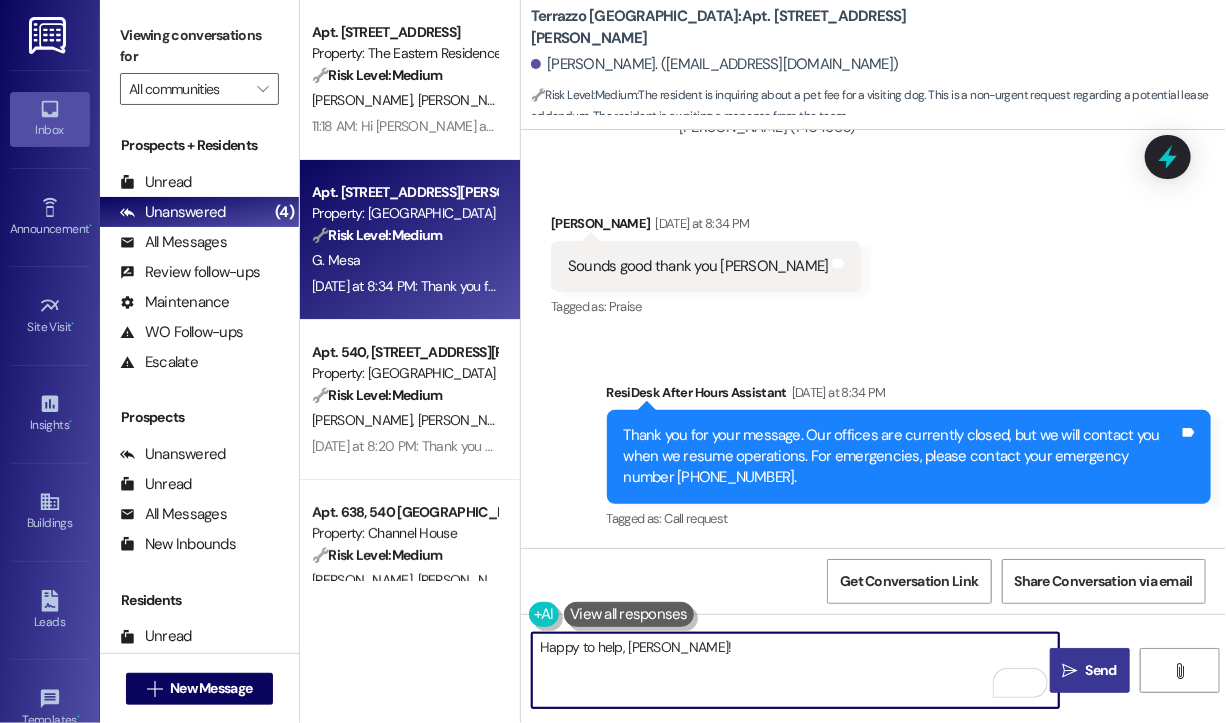 type on "Happy to help, Gabriel!" 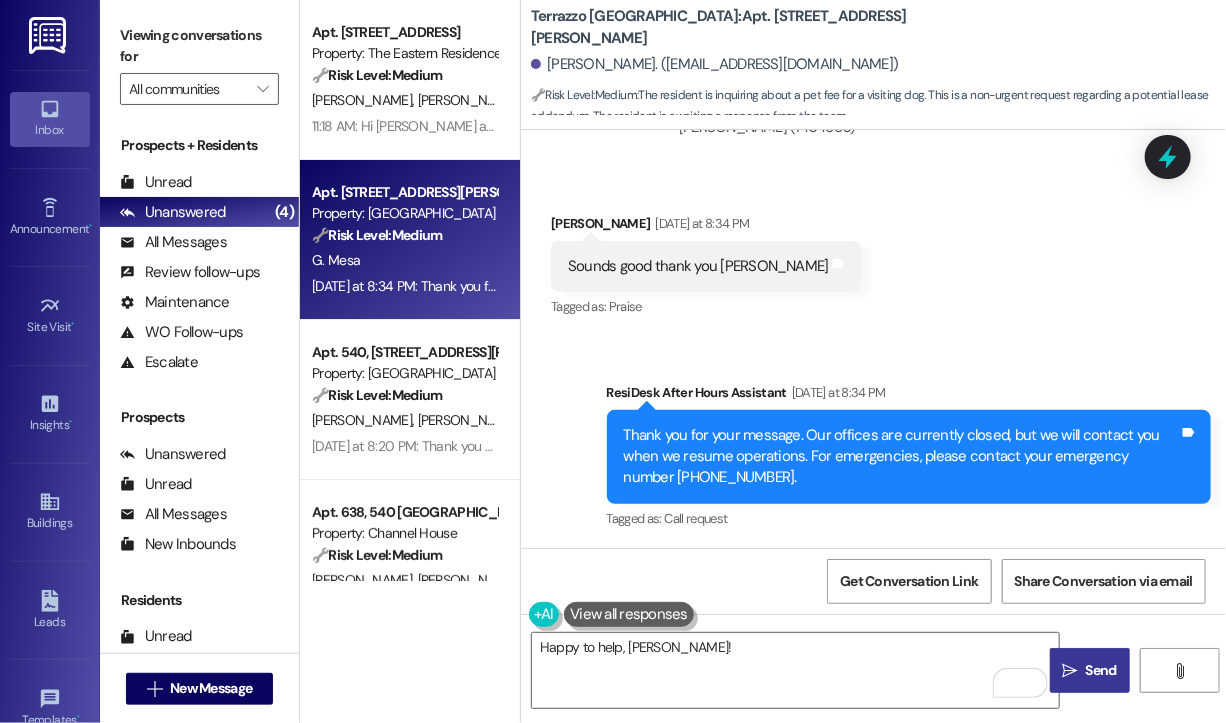 click on "Send" at bounding box center (1101, 670) 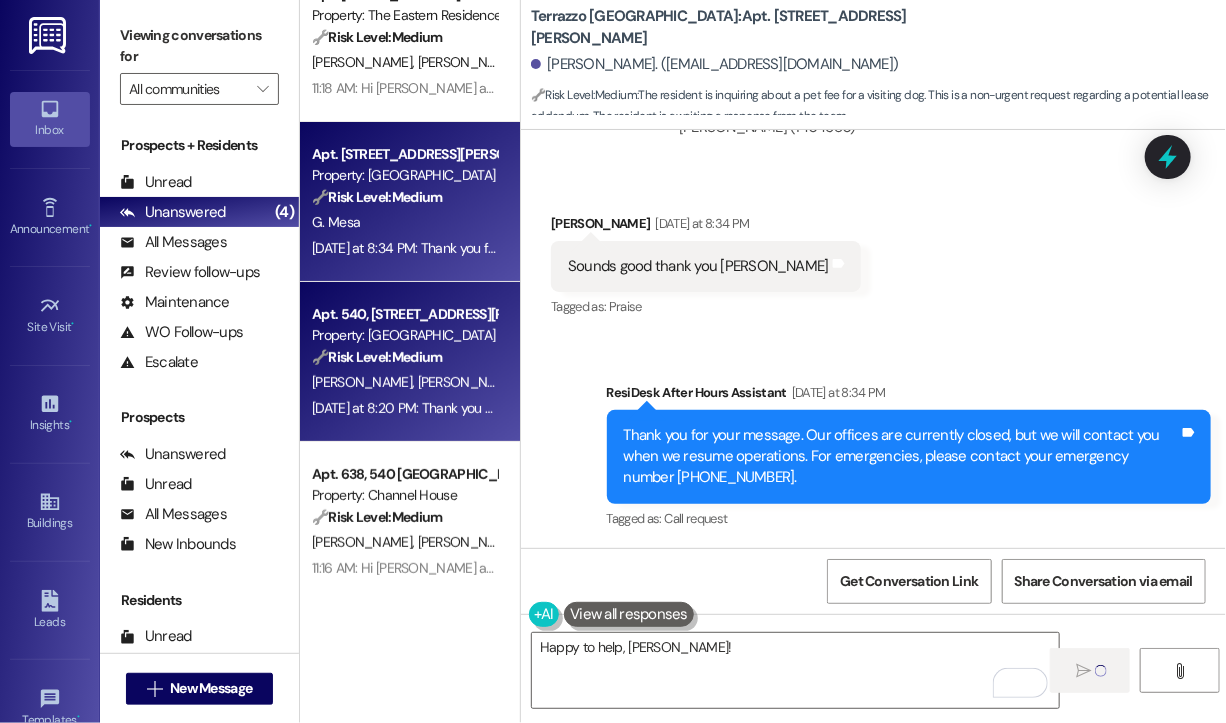 scroll, scrollTop: 59, scrollLeft: 0, axis: vertical 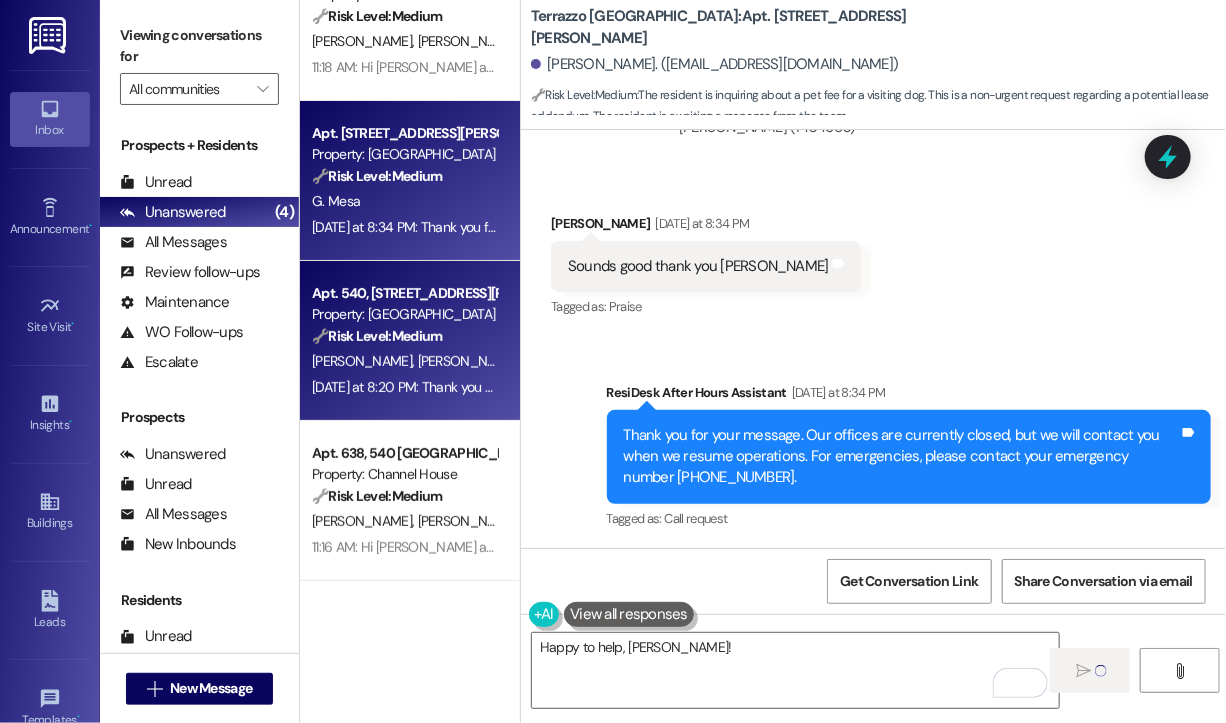 type 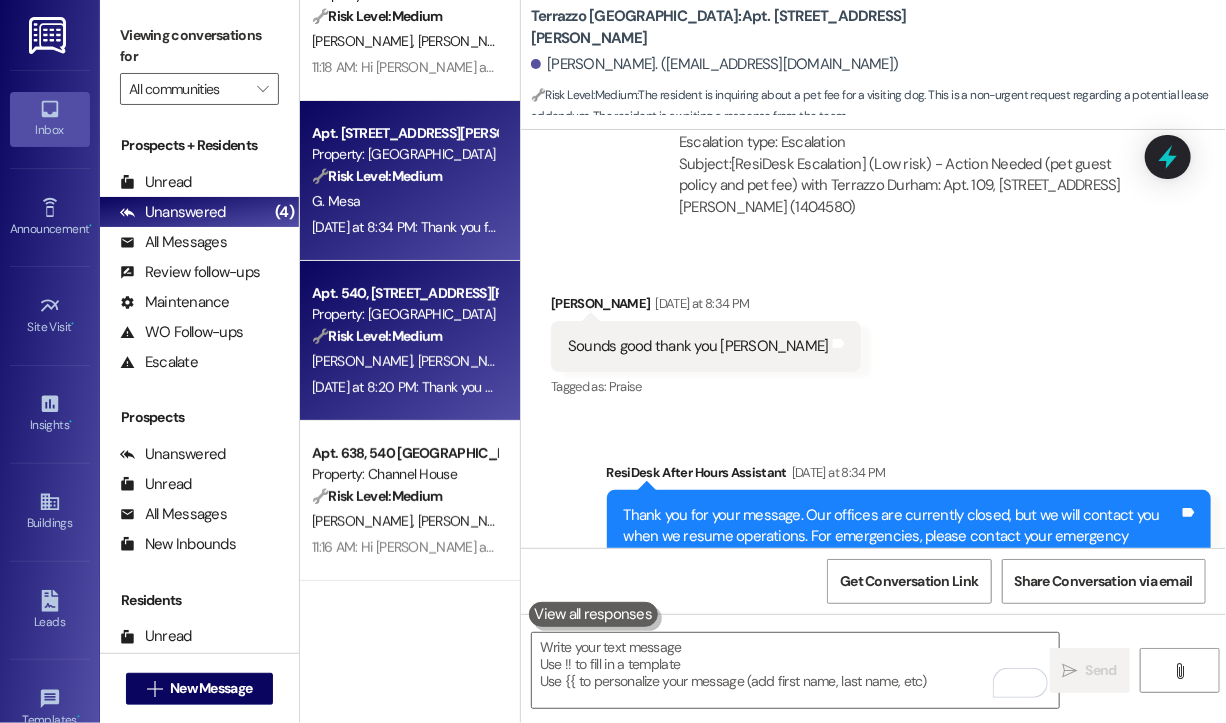 scroll, scrollTop: 3877, scrollLeft: 0, axis: vertical 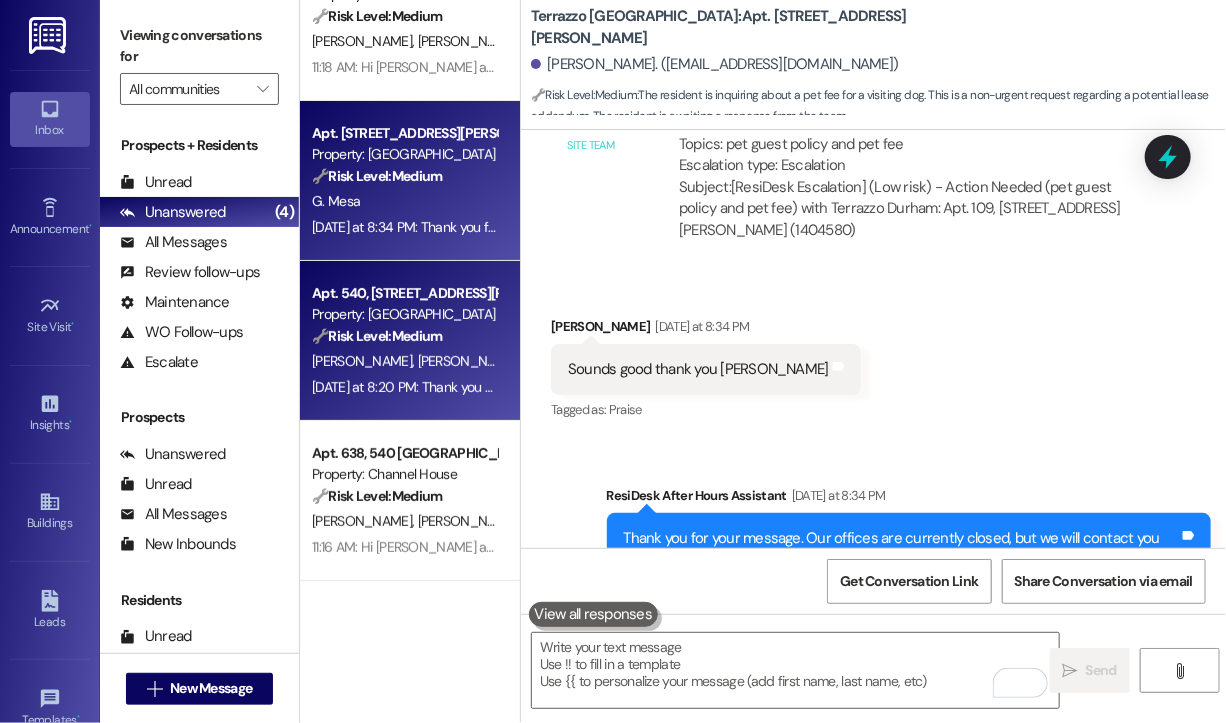 click on "C. Wolf S. Wolf" at bounding box center [404, 361] 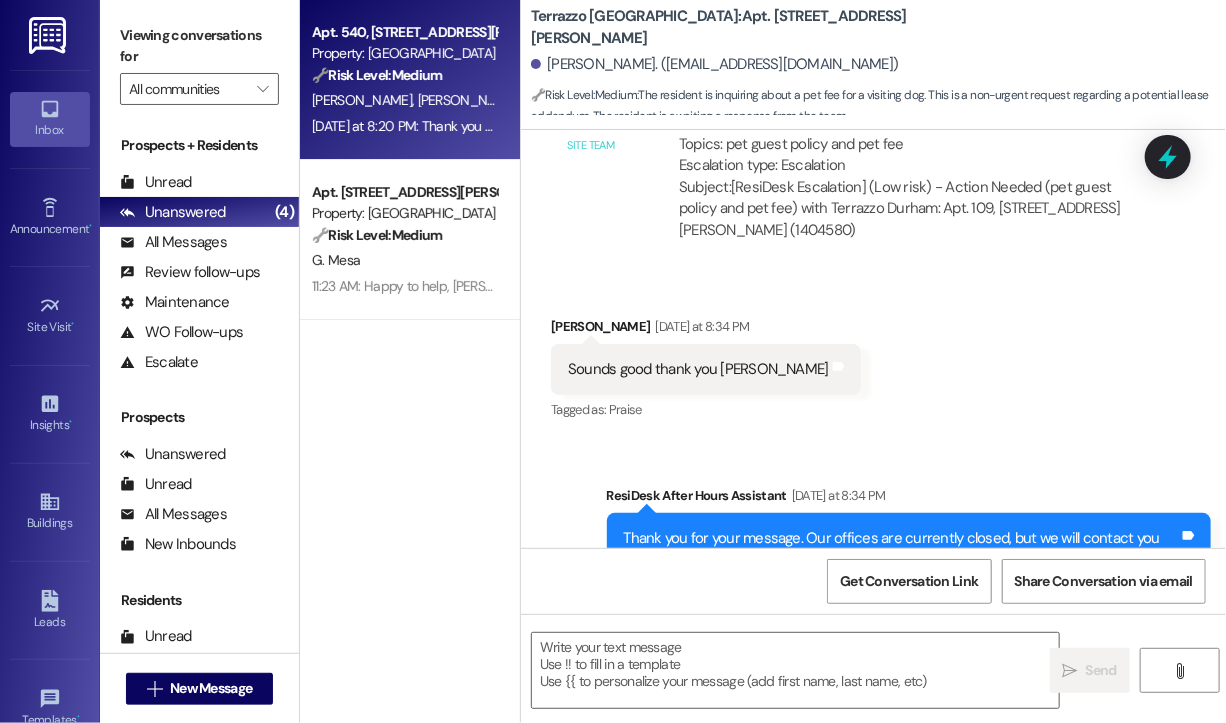type on "Fetching suggested responses. Please feel free to read through the conversation in the meantime." 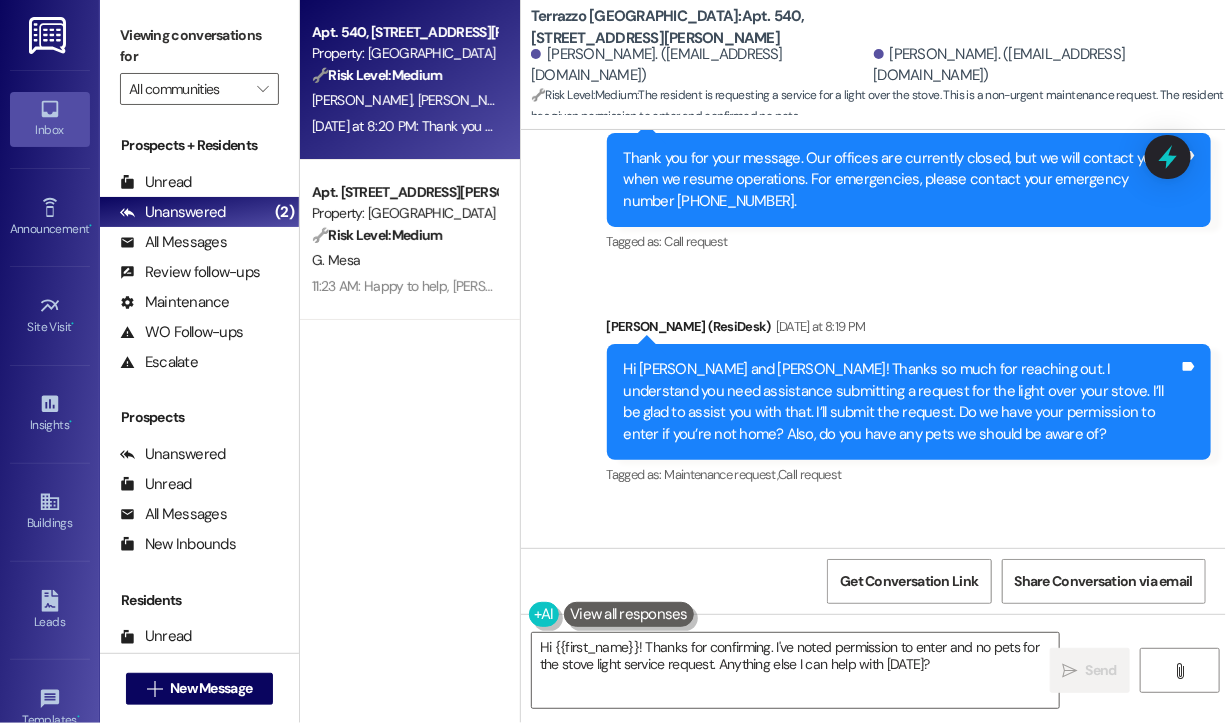 scroll, scrollTop: 5236, scrollLeft: 0, axis: vertical 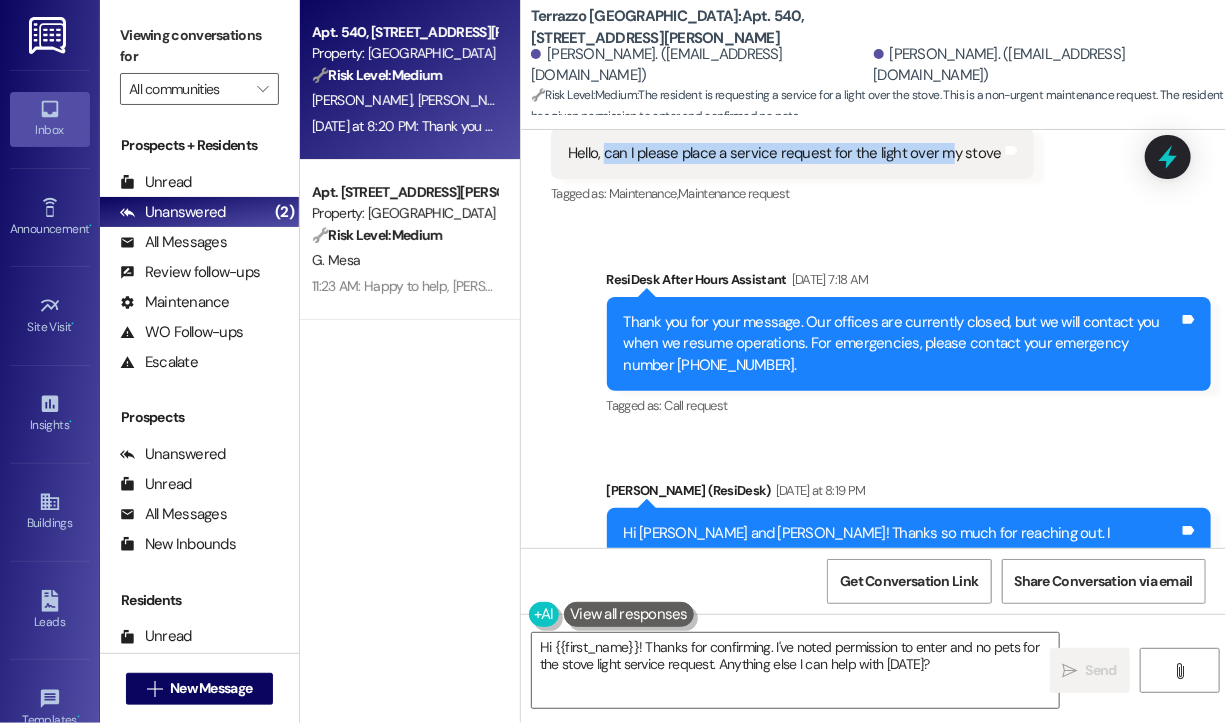 drag, startPoint x: 603, startPoint y: 155, endPoint x: 947, endPoint y: 152, distance: 344.0131 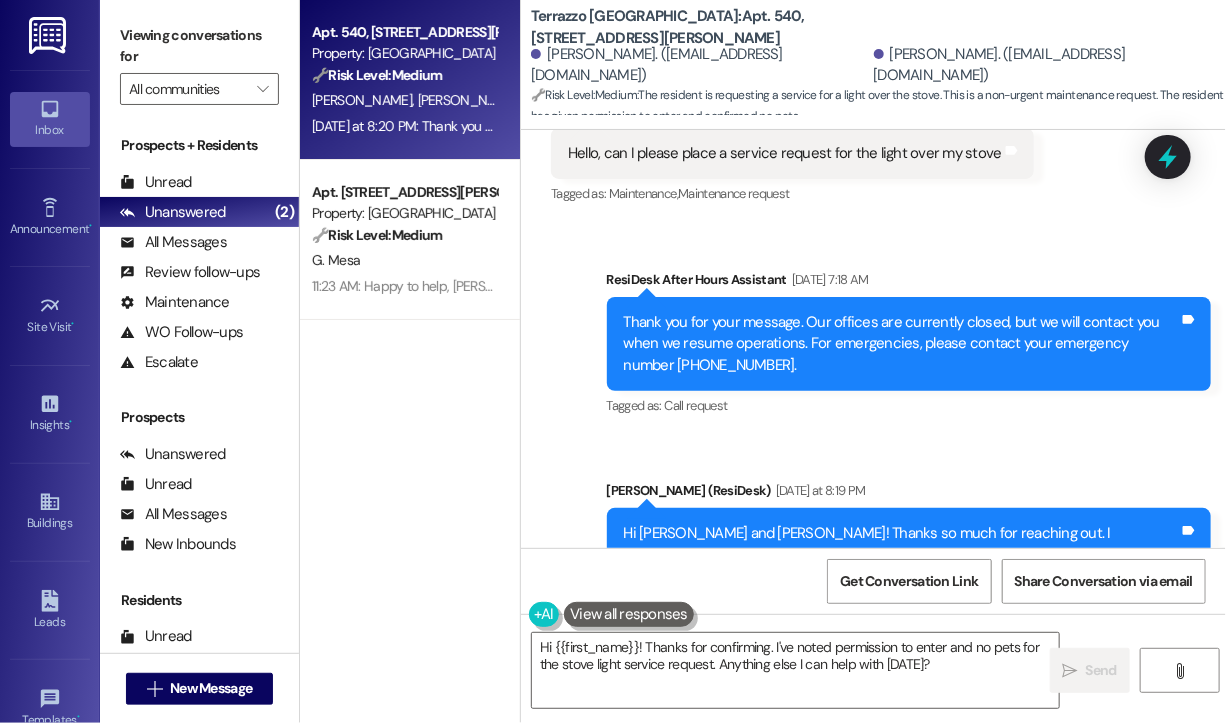 click on "Sent via SMS ResiDesk After Hours Assistant Jul 13, 2025 at 7:18 AM Thank you for your message. Our offices are currently closed, but we will contact you when we resume operations. For emergencies, please contact your emergency number (984) 368-4521. Tags and notes Tagged as:   Call request Click to highlight conversations about Call request Sent via SMS Sarah   (ResiDesk) Yesterday at 8:19 PM Hi Candice and Seth! Thanks so much for reaching out. I understand you need assistance submitting a request for the light over your stove. I’ll be glad to assist you with that. I’ll submit the request. Do we have your permission to enter if you’re not home? Also, do you have any pets we should be aware of? Tags and notes Tagged as:   Maintenance request ,  Click to highlight conversations about Maintenance request Call request Click to highlight conversations about Call request" at bounding box center (873, 446) 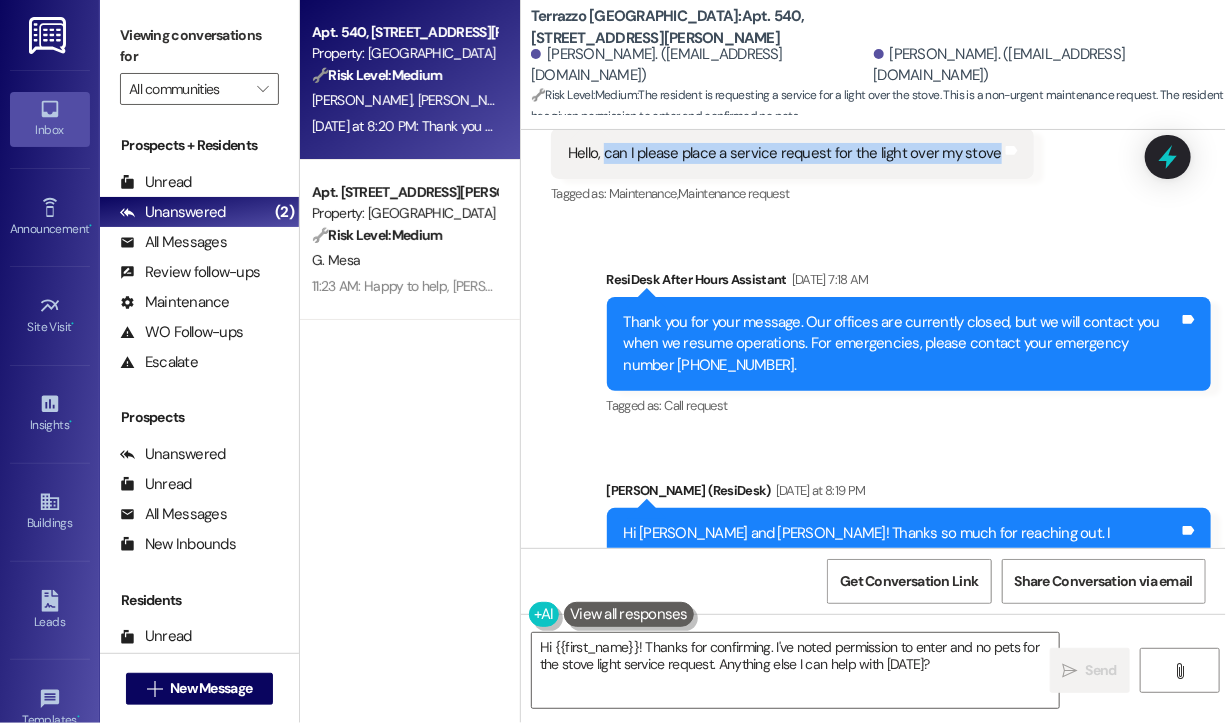 drag, startPoint x: 606, startPoint y: 153, endPoint x: 988, endPoint y: 158, distance: 382.0327 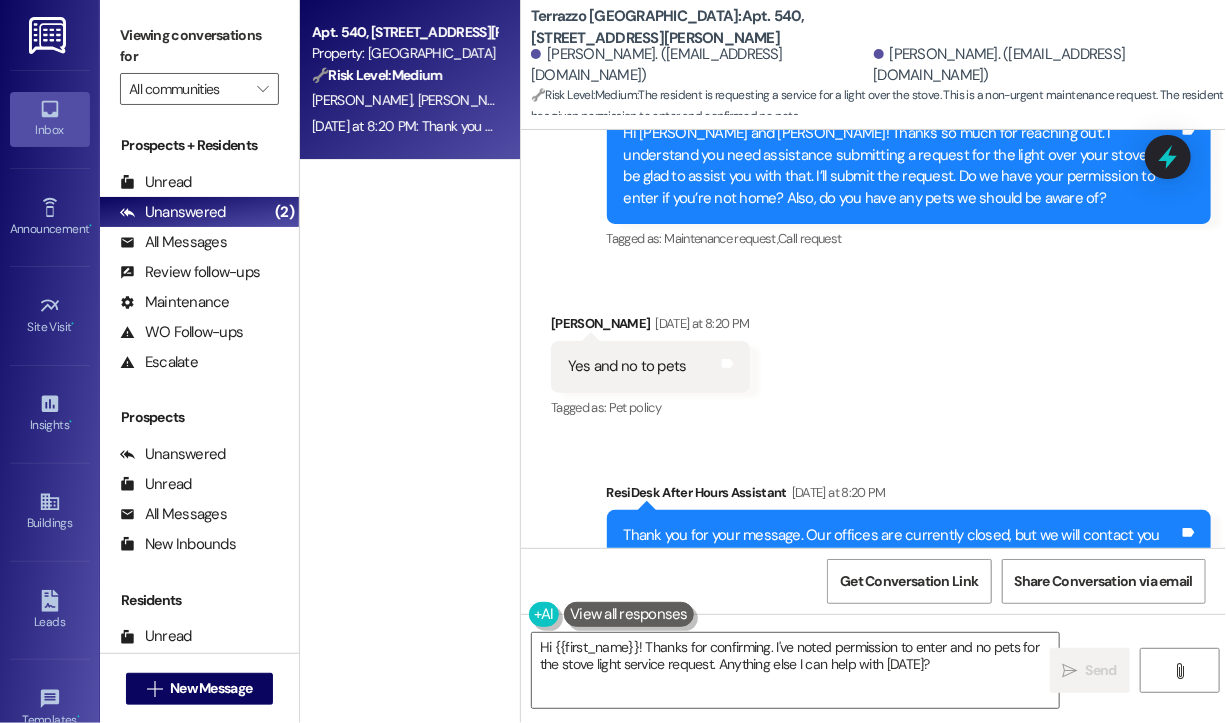 scroll, scrollTop: 5736, scrollLeft: 0, axis: vertical 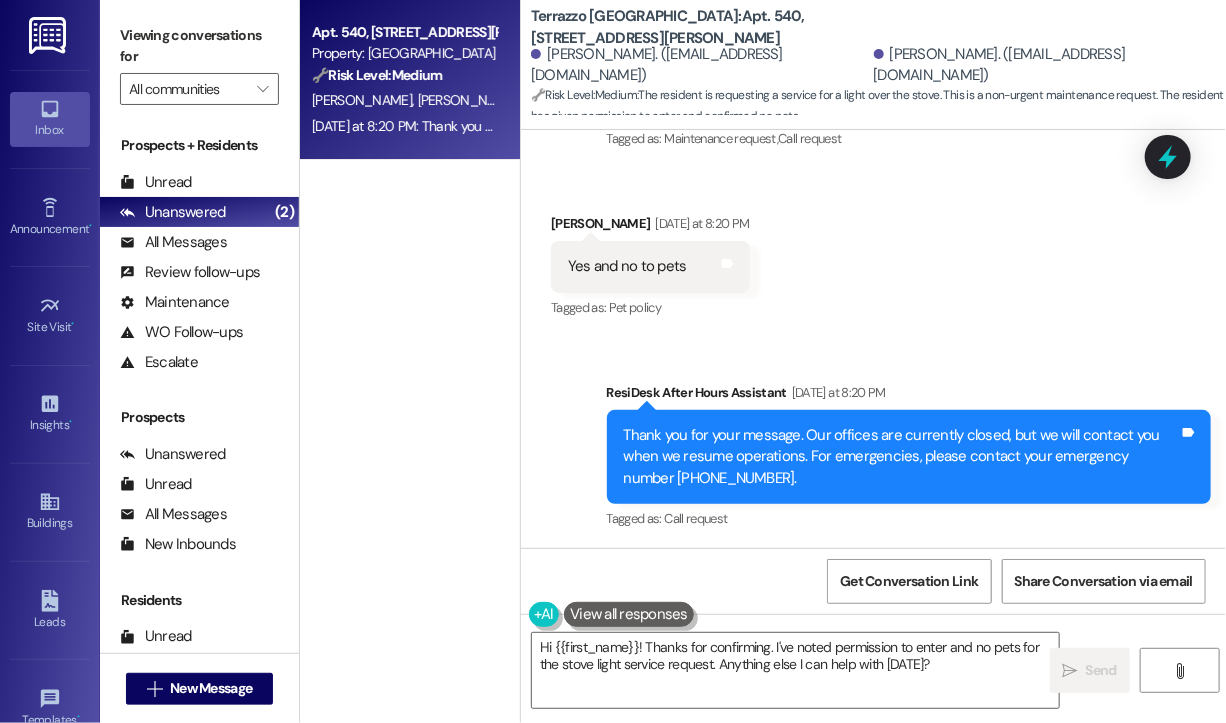 click on "Received via SMS Candice Wolf Yesterday at 8:20 PM Yes and no to pets  Tags and notes Tagged as:   Pet policy Click to highlight conversations about Pet policy" at bounding box center (873, 252) 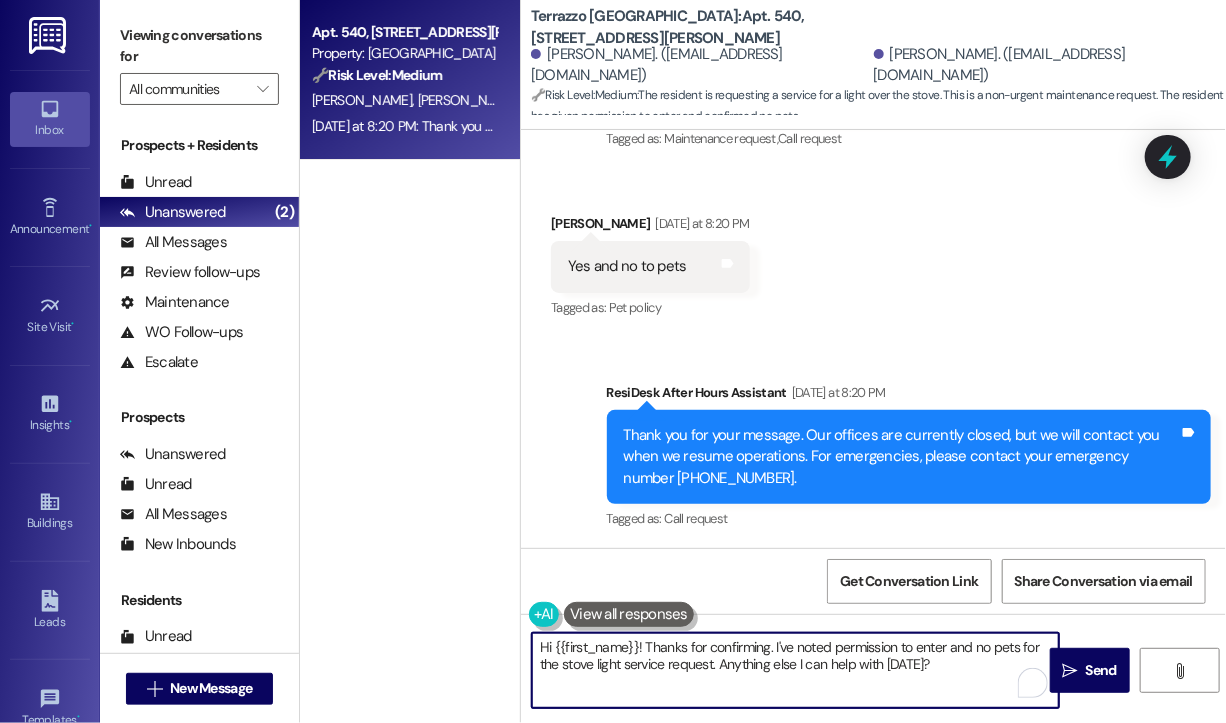 click on "Hi {{first_name}}! Thanks for confirming. I've noted permission to enter and no pets for the stove light service request. Anything else I can help with today?" at bounding box center [795, 670] 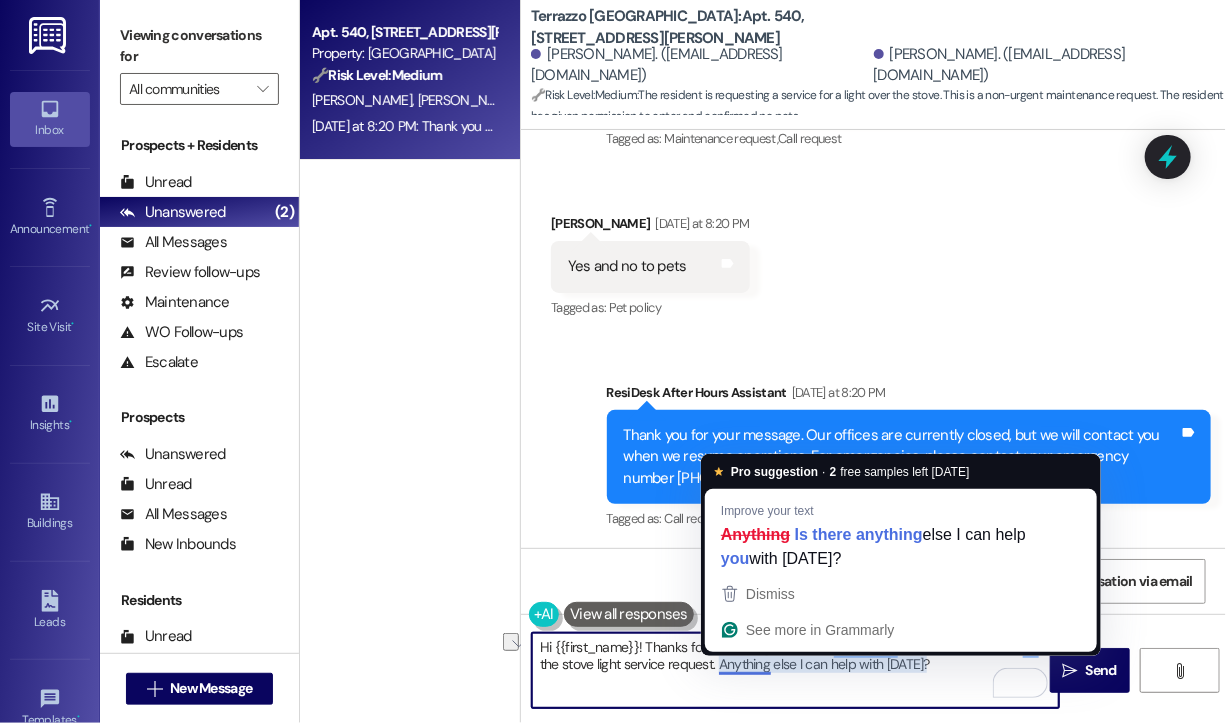 drag, startPoint x: 958, startPoint y: 671, endPoint x: 720, endPoint y: 663, distance: 238.13441 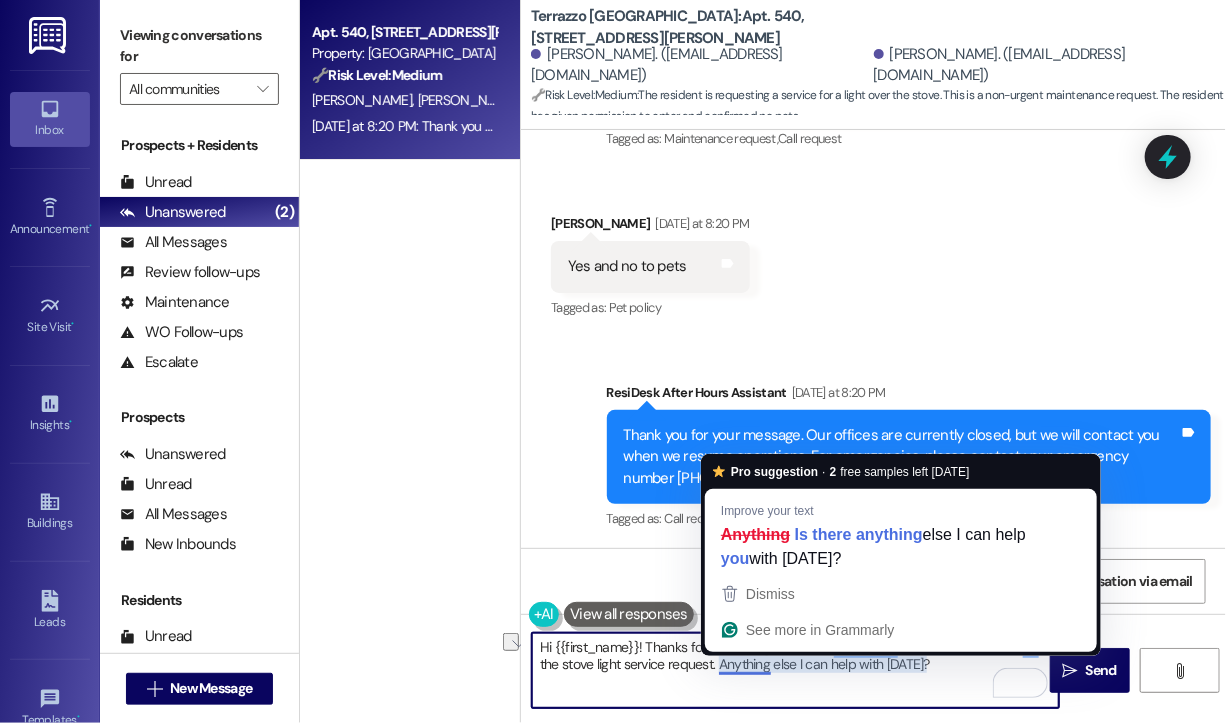 click on "Hi {{first_name}}! Thanks for confirming. I've noted permission to enter and no pets for the stove light service request. Anything else I can help with today?" at bounding box center [795, 670] 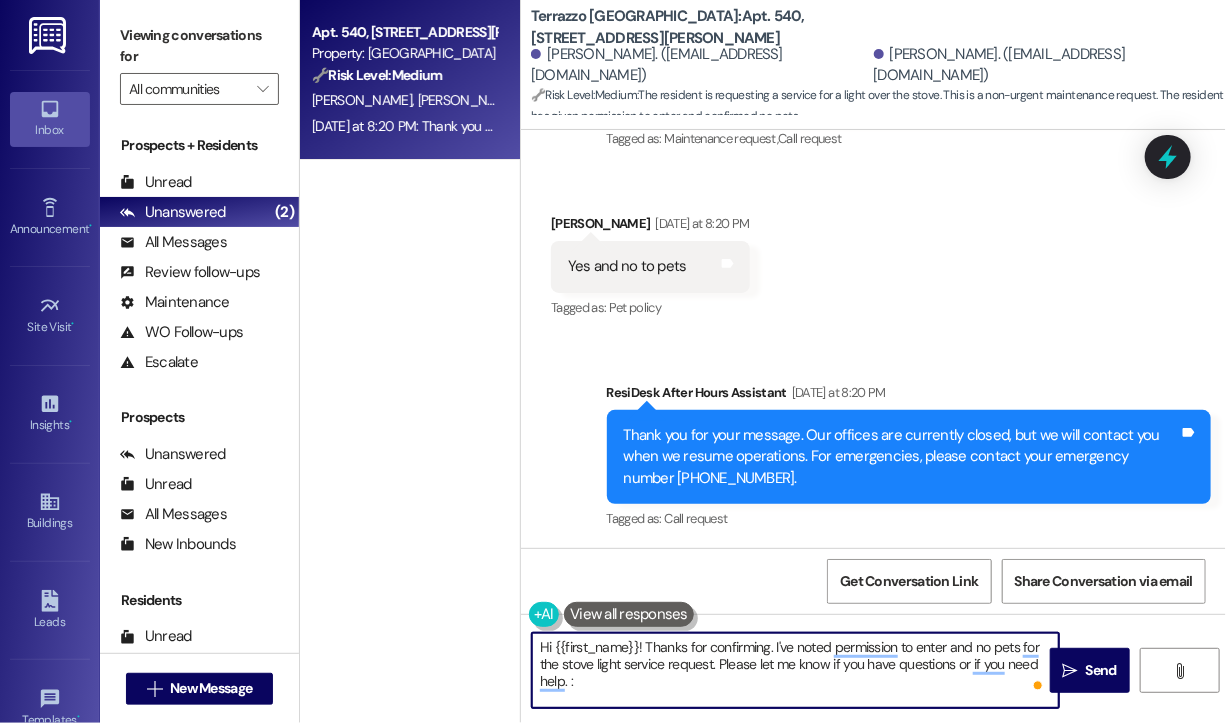 type on "Hi {{first_name}}! Thanks for confirming. I've noted permission to enter and no pets for the stove light service request. Please let me know if you have questions or if you need help. :)" 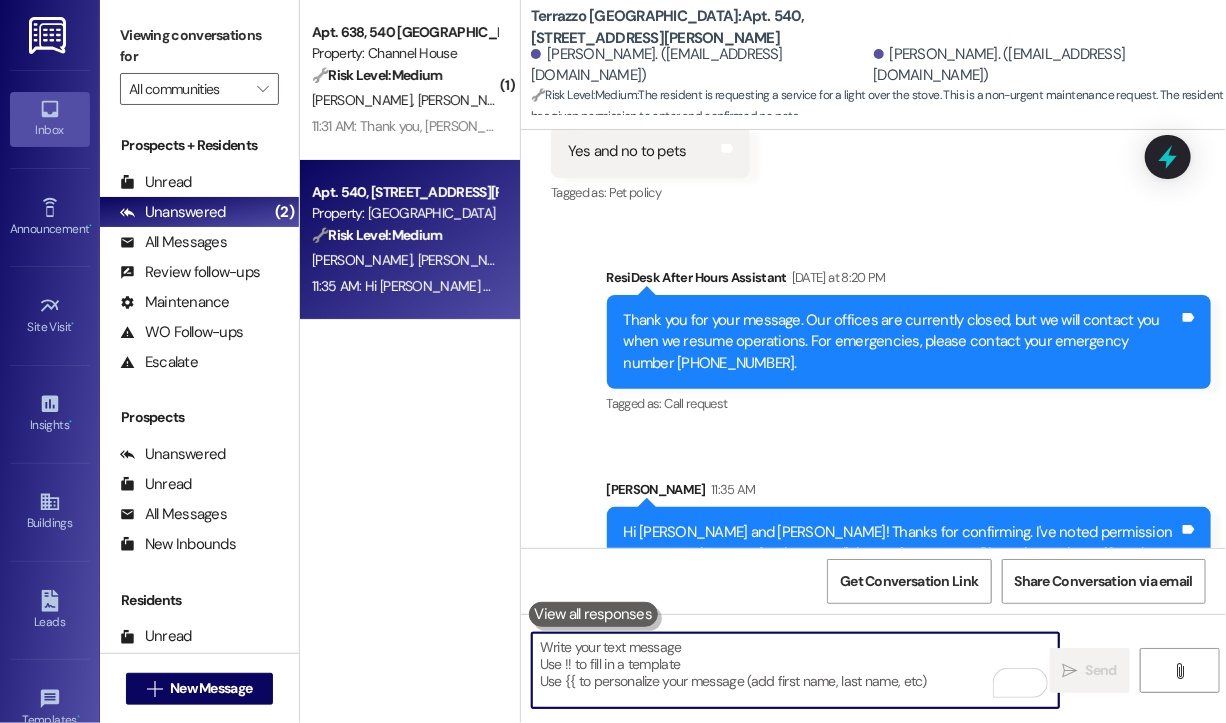scroll, scrollTop: 5919, scrollLeft: 0, axis: vertical 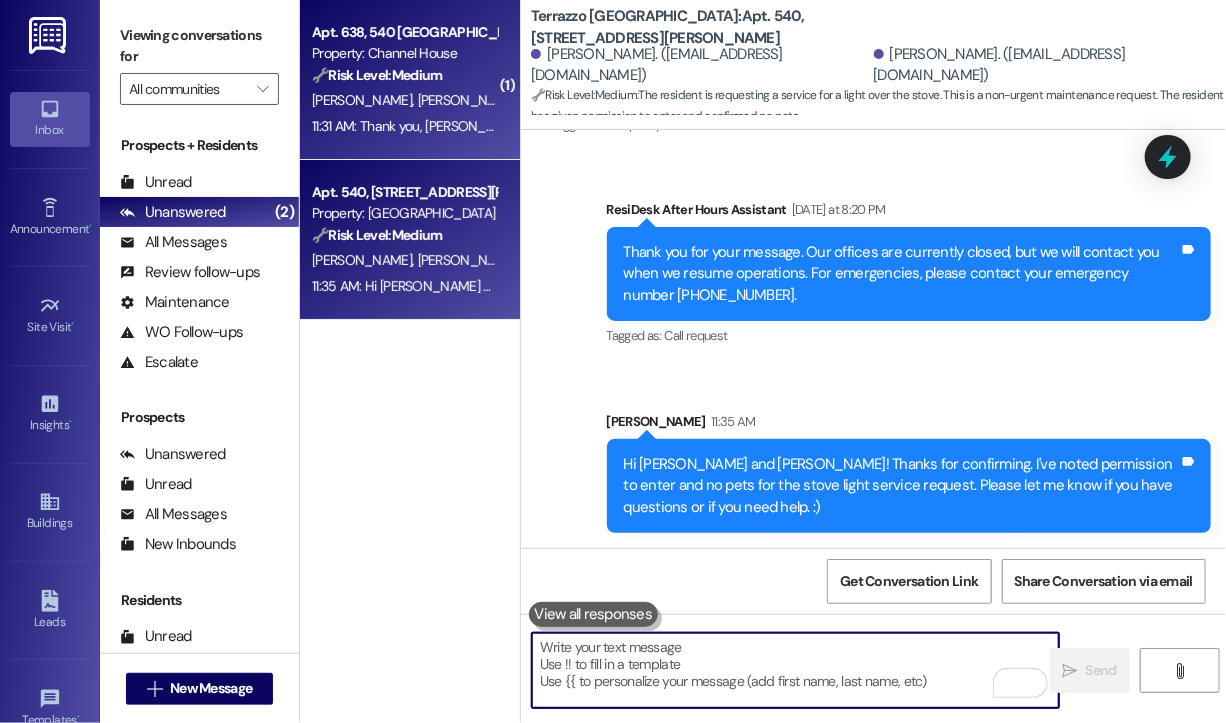 type 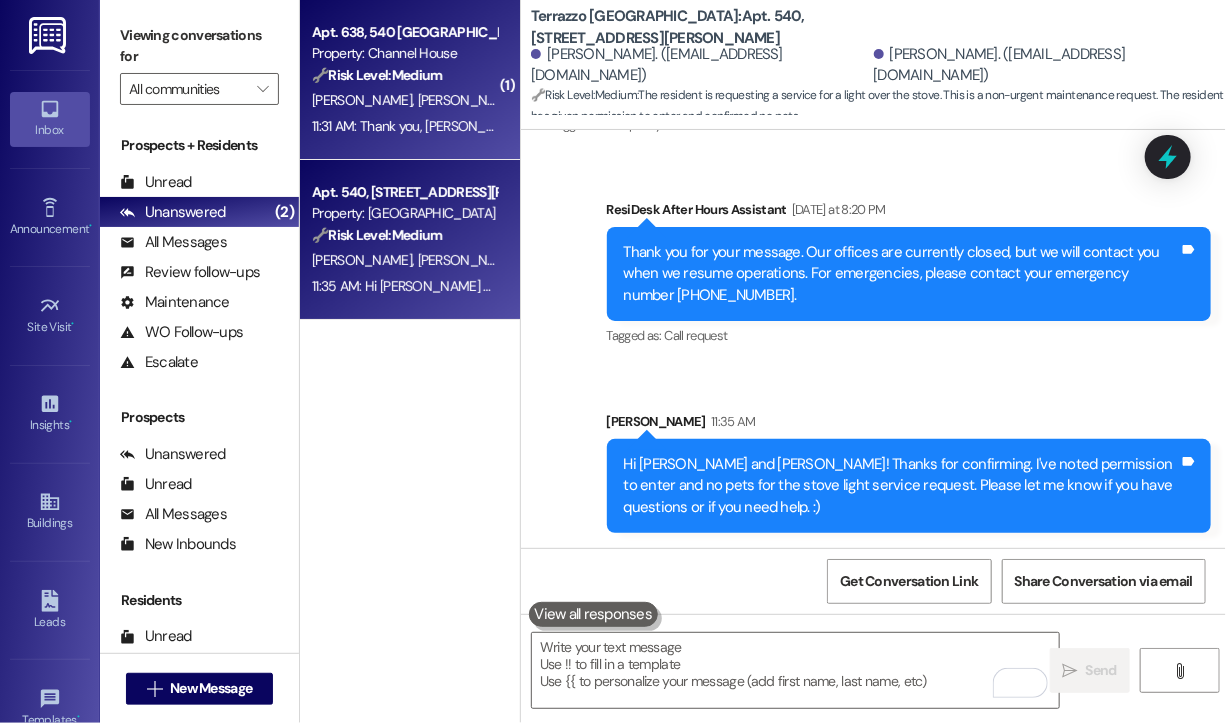 click on "11:31 AM: Thank you, Sarah.  11:31 AM: Thank you, Sarah." at bounding box center [404, 126] 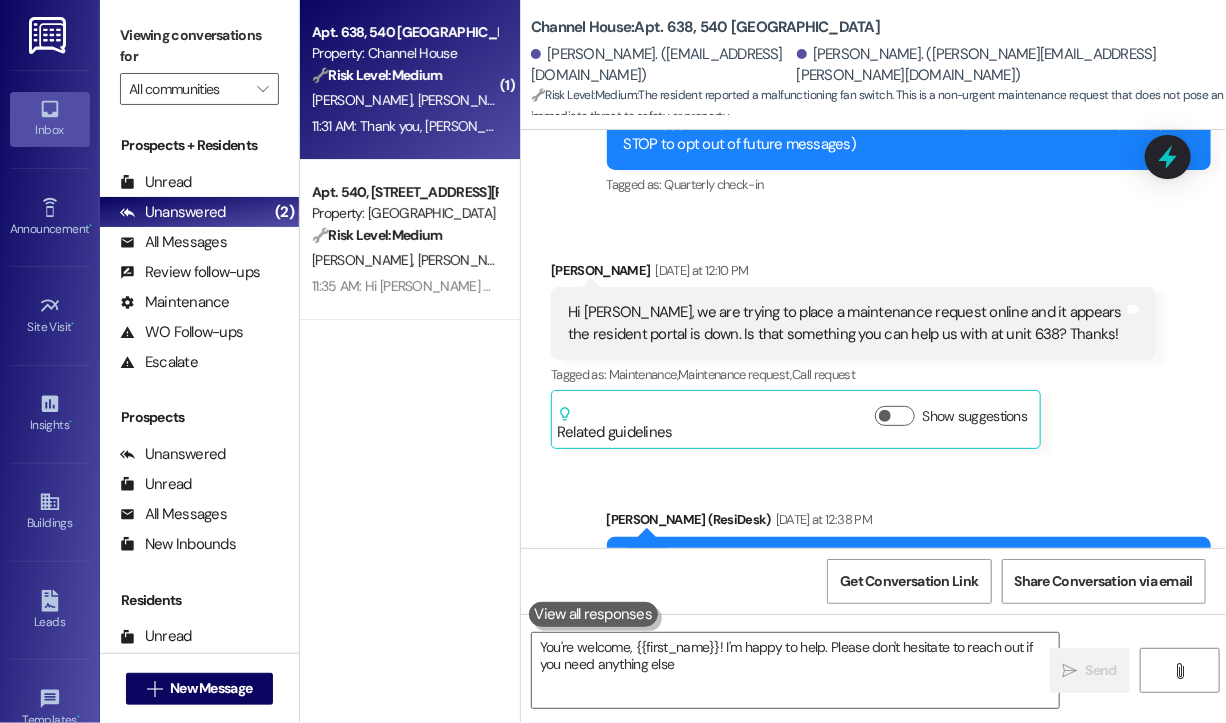 type on "You're welcome, {{first_name}}! I'm happy to help. Please don't hesitate to reach out if you need anything else!" 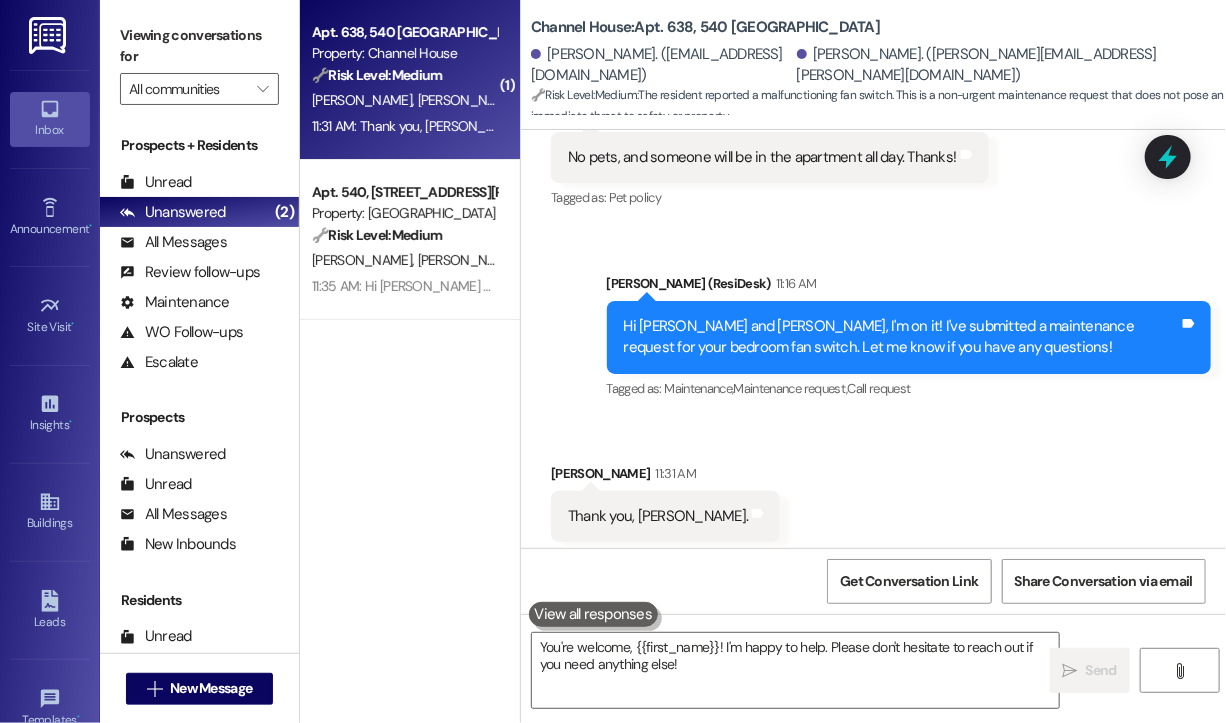 scroll, scrollTop: 1397, scrollLeft: 0, axis: vertical 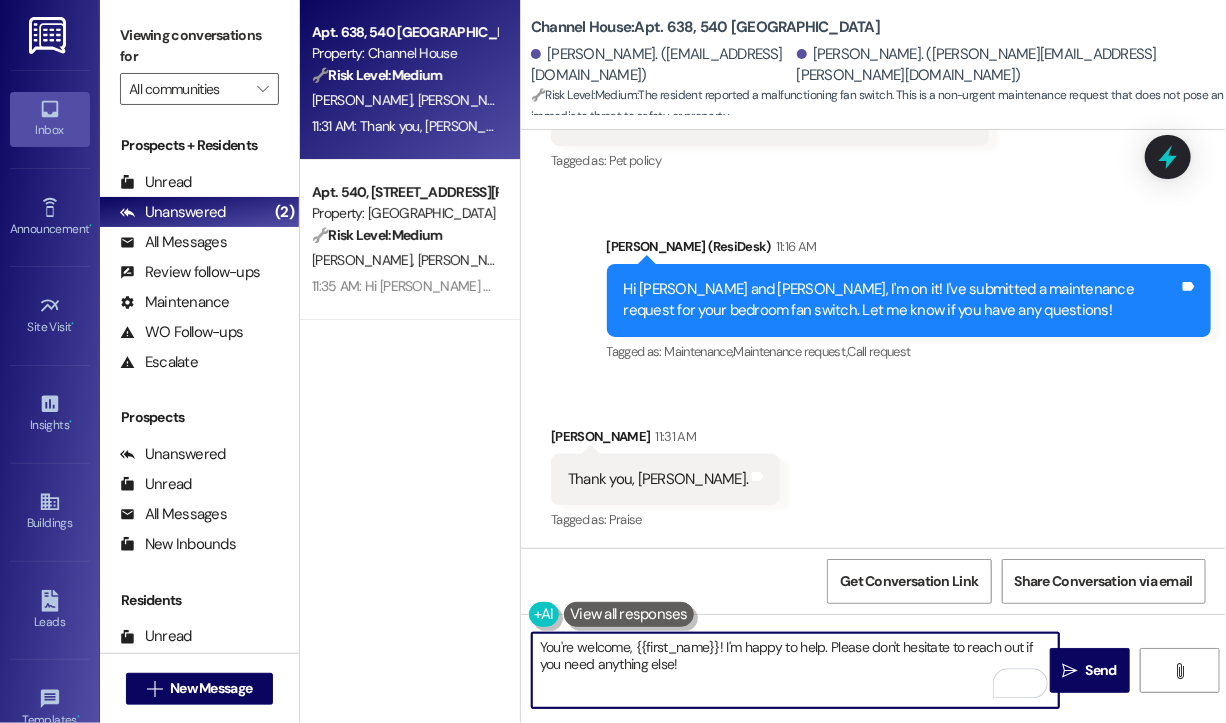 drag, startPoint x: 712, startPoint y: 668, endPoint x: 780, endPoint y: 666, distance: 68.0294 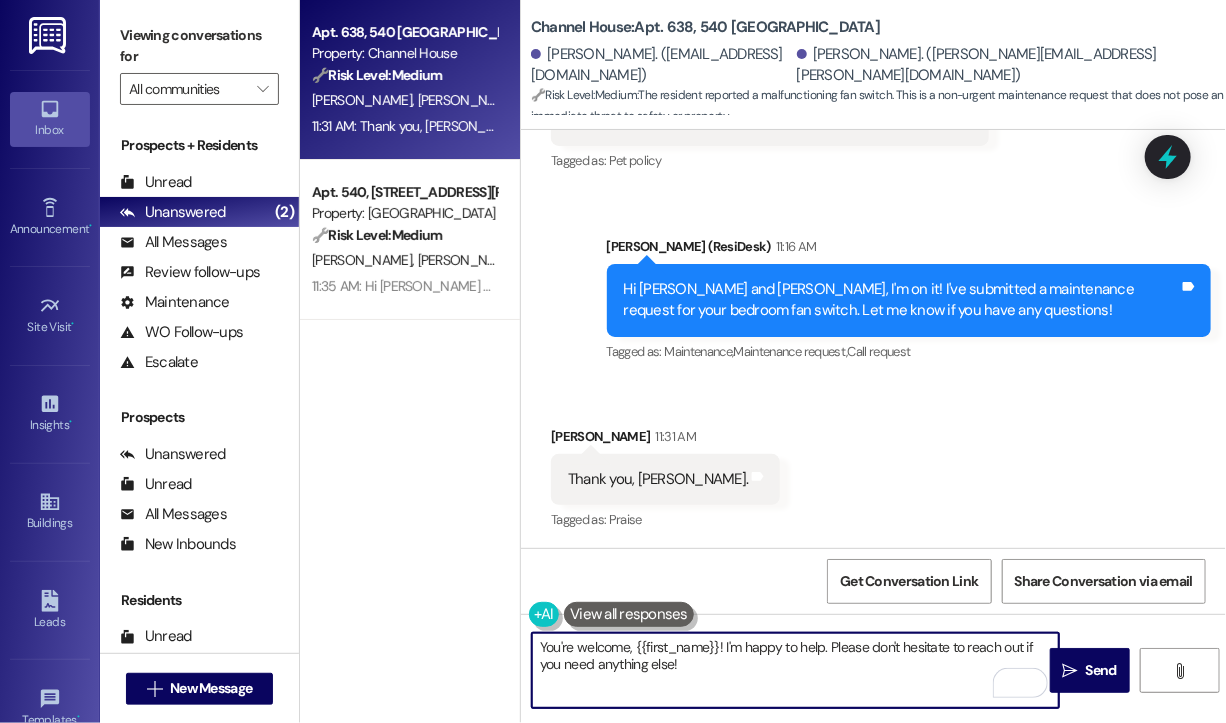 click on "You're welcome, {{first_name}}! I'm happy to help. Please don't hesitate to reach out if you need anything else!" at bounding box center [795, 670] 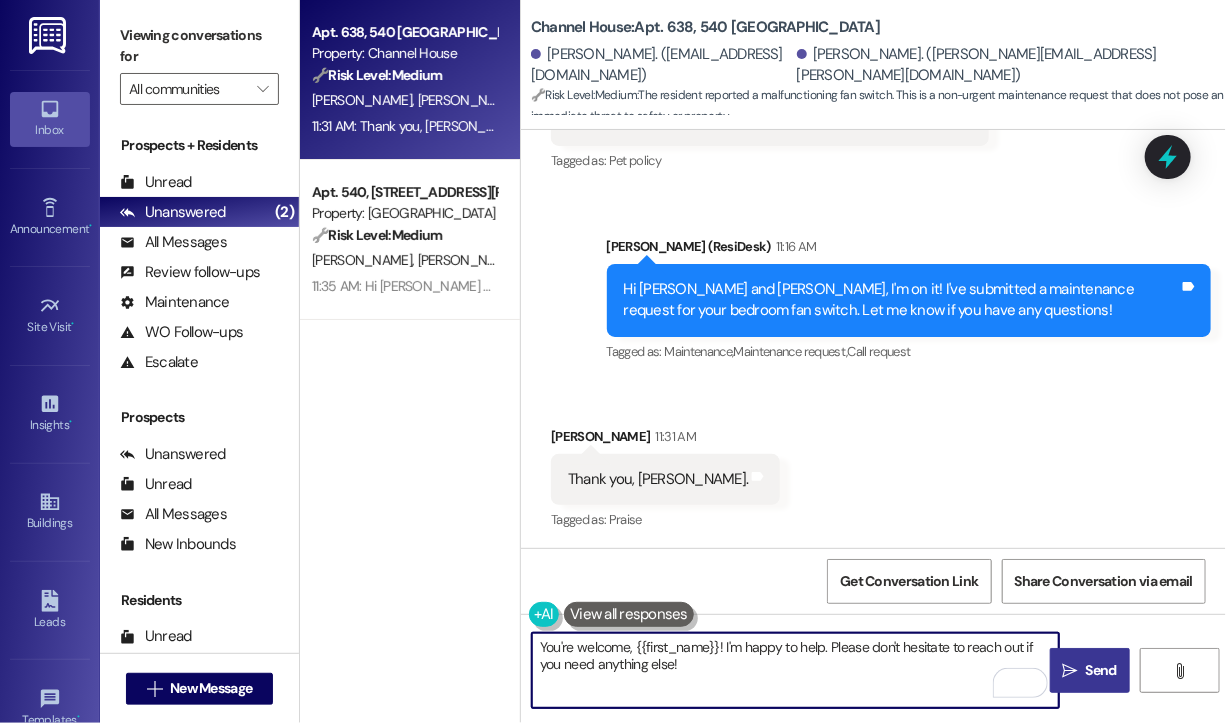 click on "Send" at bounding box center [1101, 670] 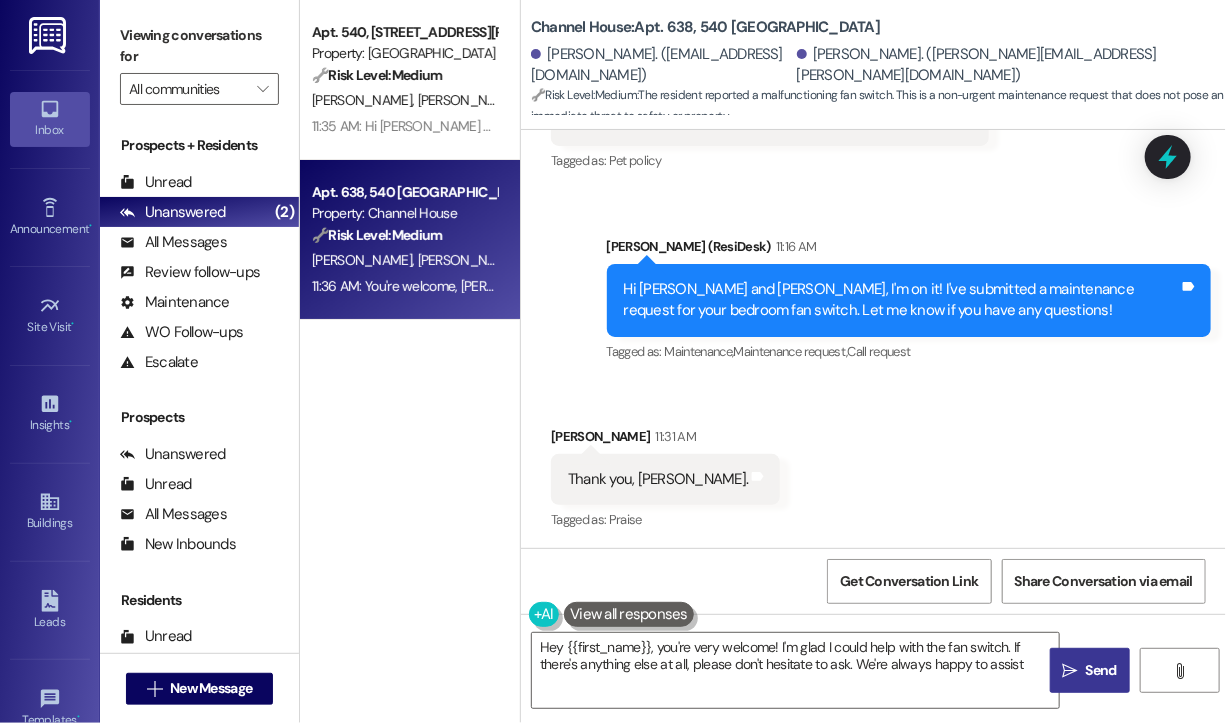 type on "Hey {{first_name}}, you're very welcome! I'm glad I could help with the fan switch. If there's anything else at all, please don't hesitate to ask. We're always happy to assist!" 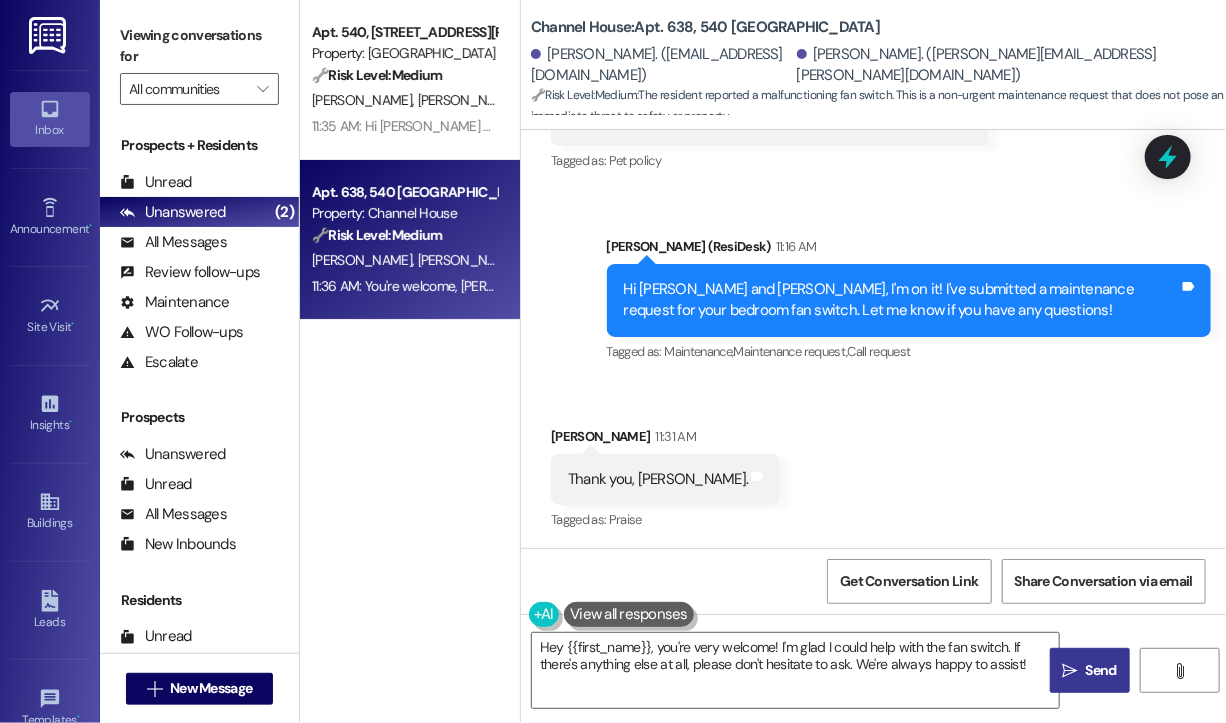 click on "Tagged as:   Pet policy Click to highlight conversations about Pet policy" at bounding box center (770, 160) 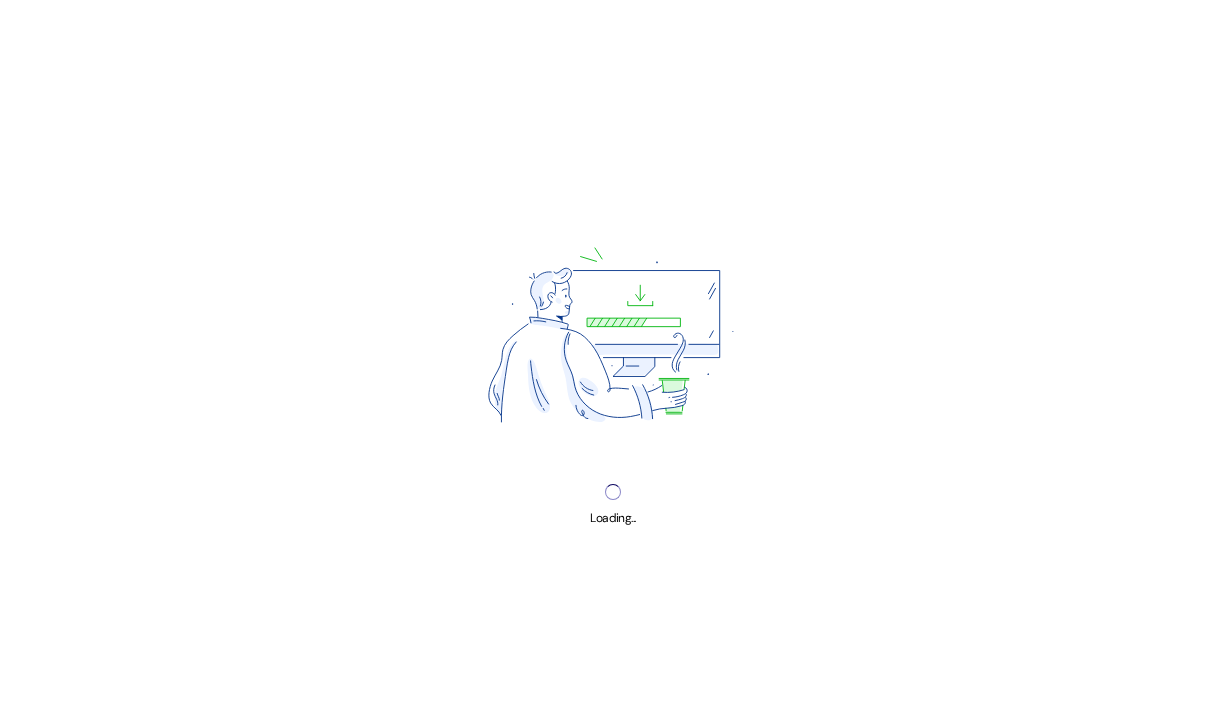 scroll, scrollTop: 0, scrollLeft: 0, axis: both 